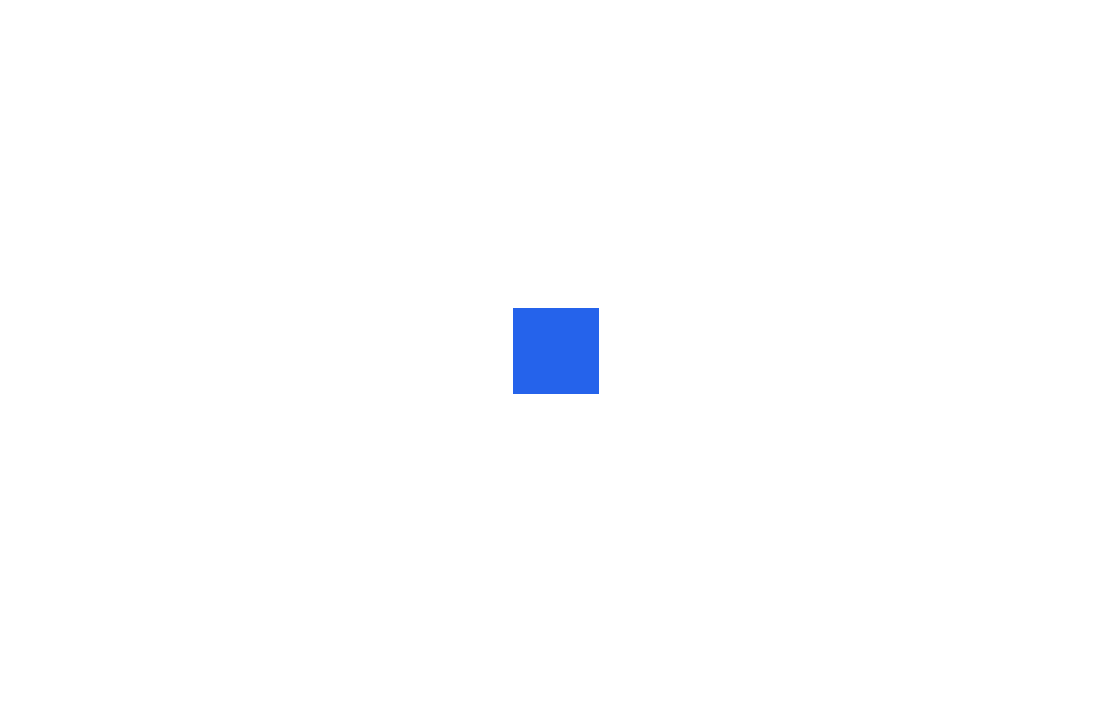 scroll, scrollTop: 0, scrollLeft: 0, axis: both 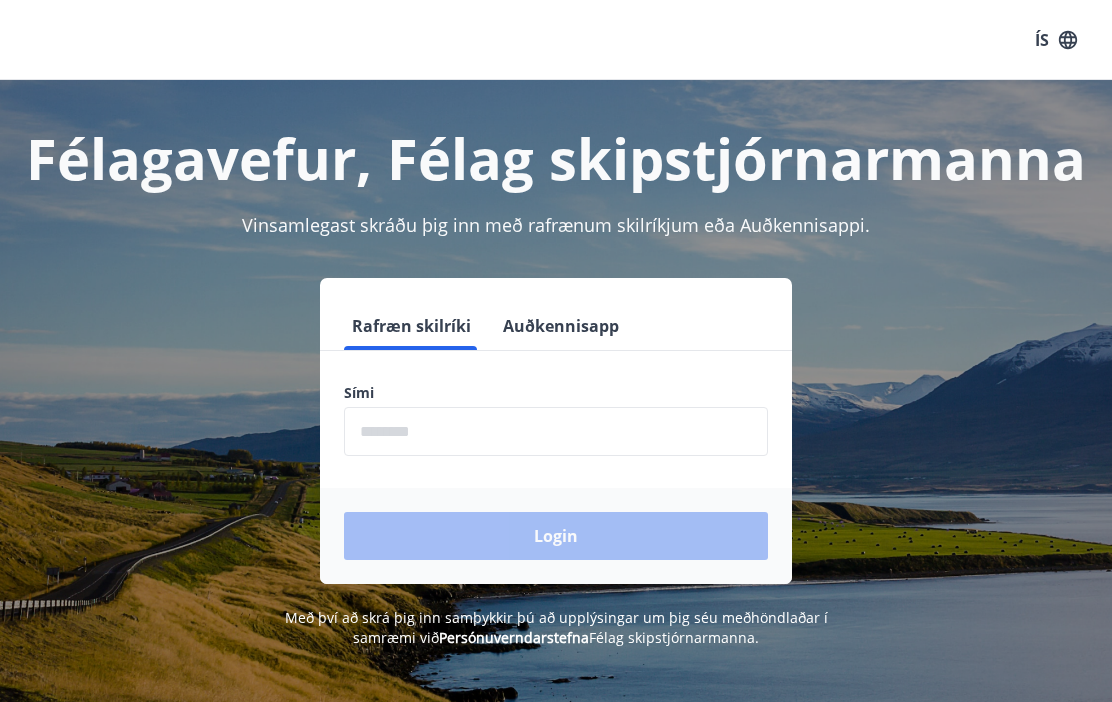 click on "Auðkennisapp" at bounding box center (561, 326) 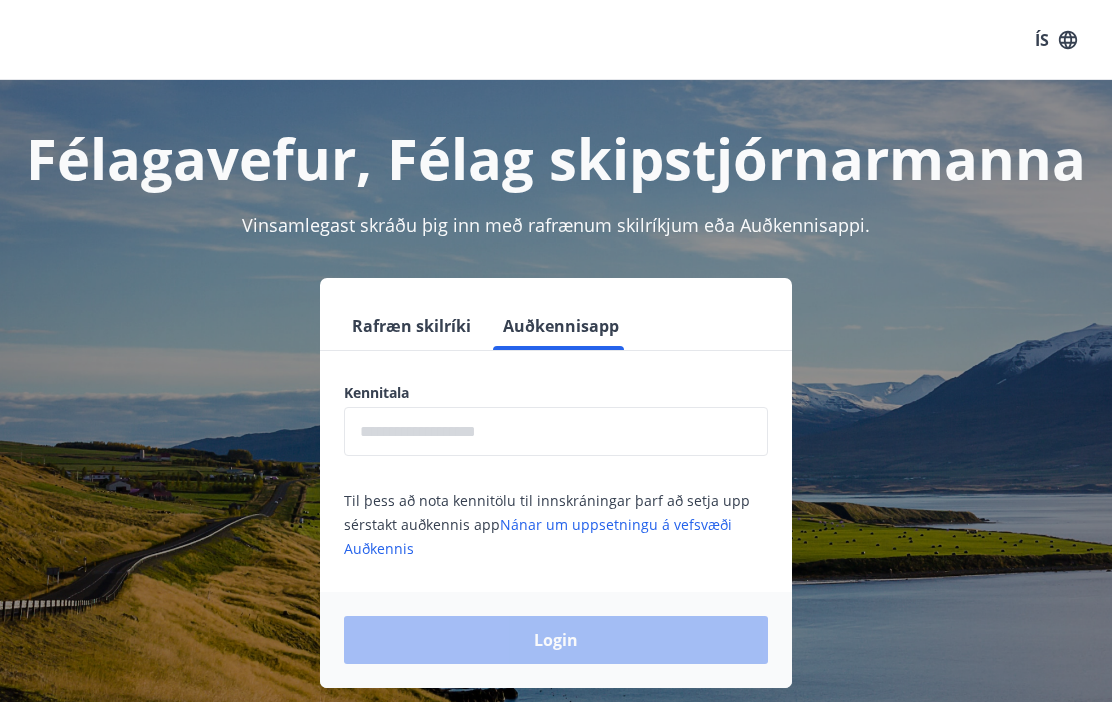 click at bounding box center (556, 431) 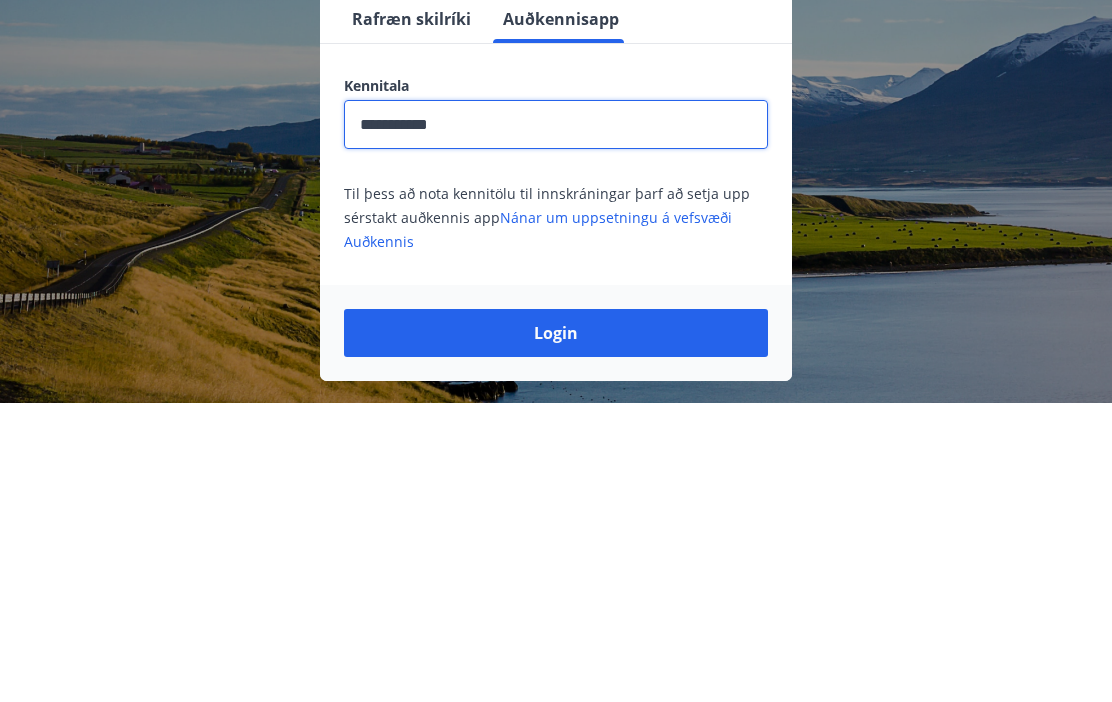 scroll, scrollTop: 9, scrollLeft: 0, axis: vertical 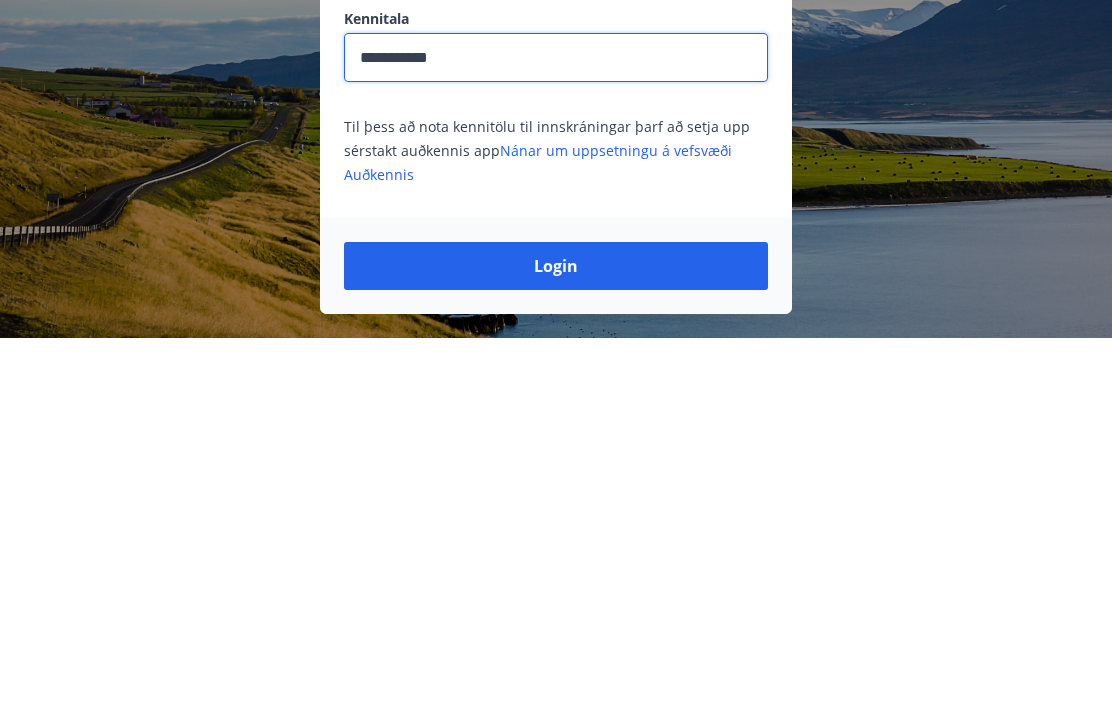 type on "**********" 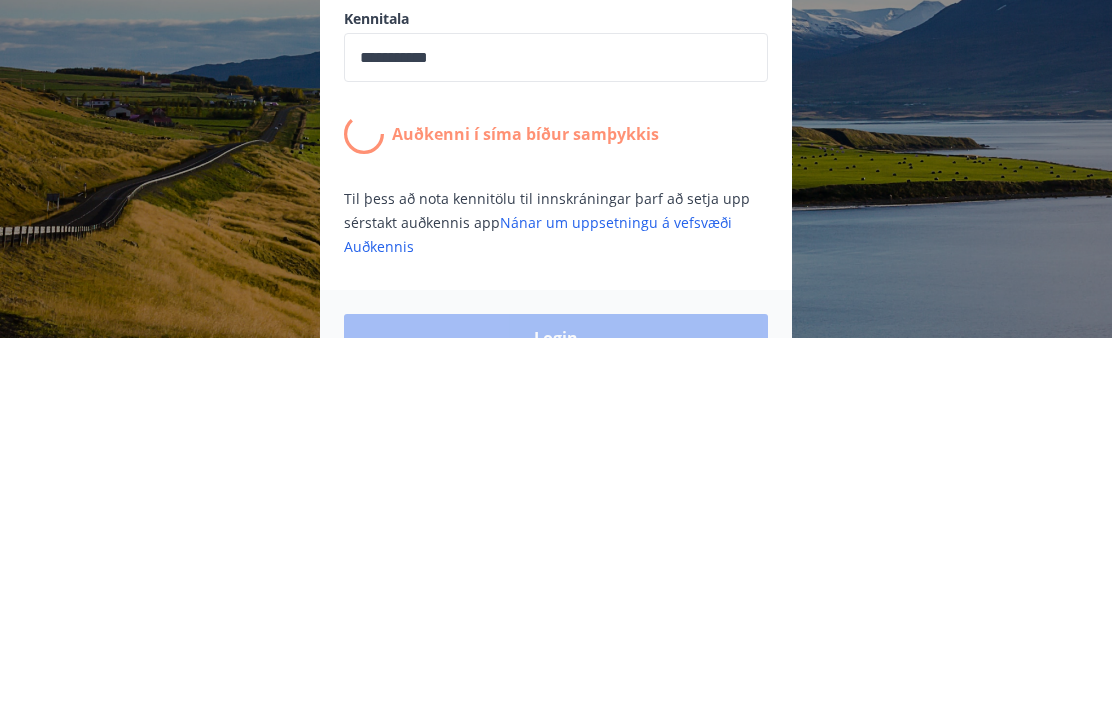 scroll, scrollTop: 248, scrollLeft: 0, axis: vertical 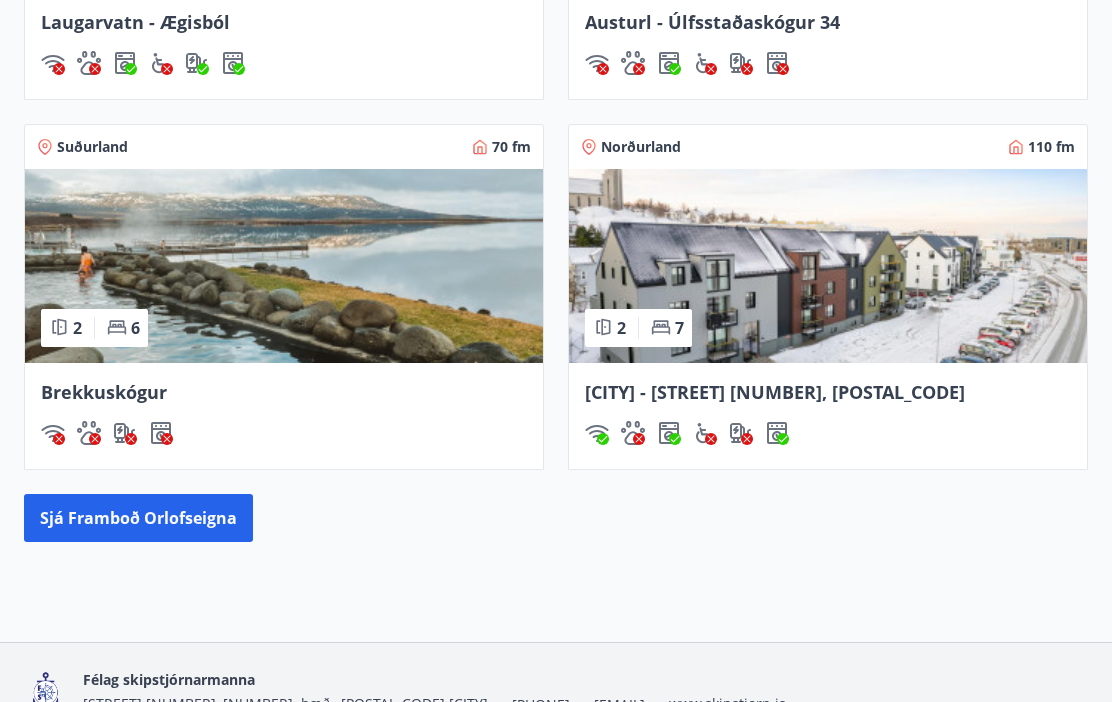 click on "Akureyri - Austurbrú 8, 102" at bounding box center (775, 392) 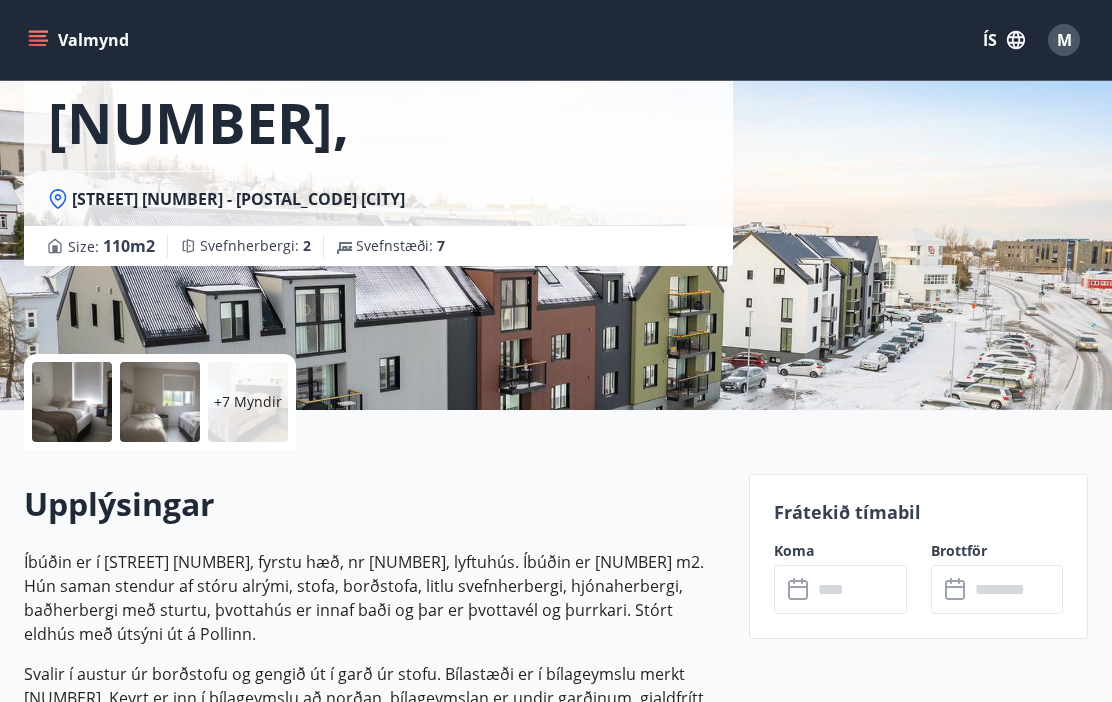 scroll, scrollTop: 0, scrollLeft: 0, axis: both 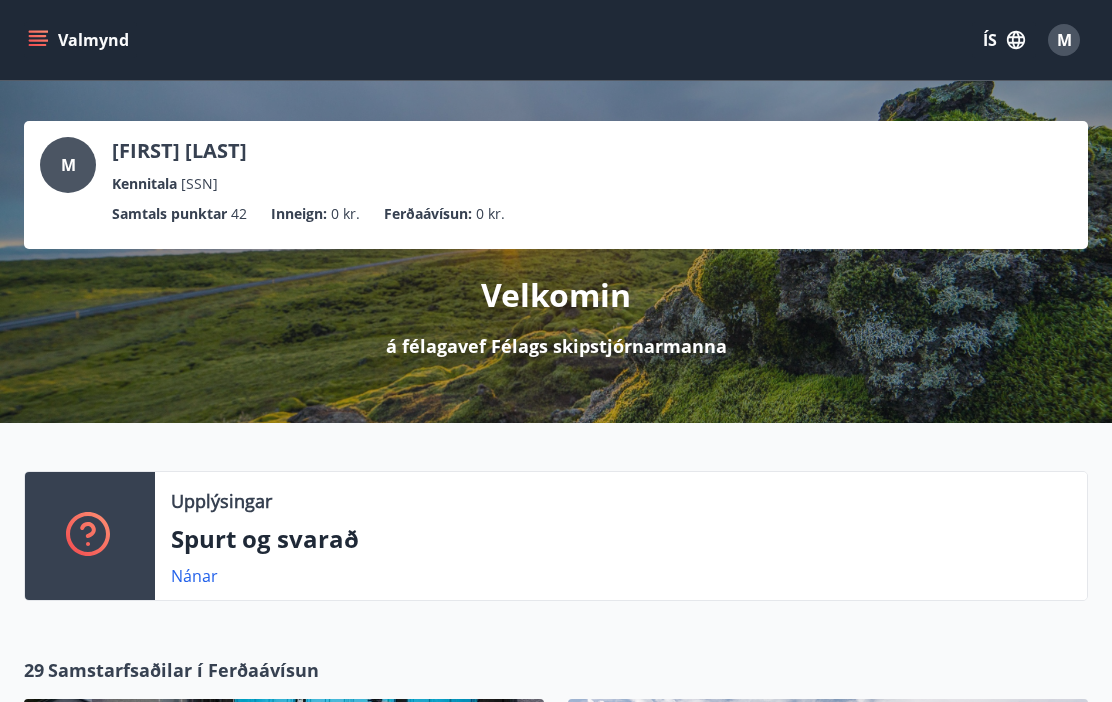 click on "Valmynd" at bounding box center (80, 40) 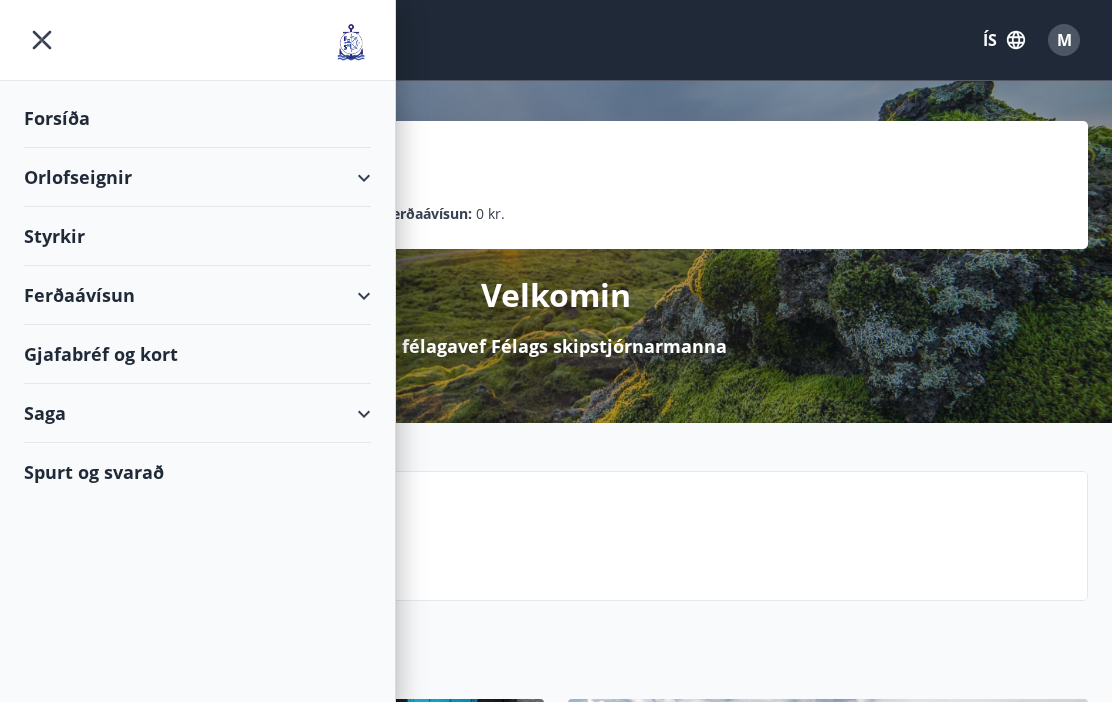 click on "Forsíða" at bounding box center [197, 118] 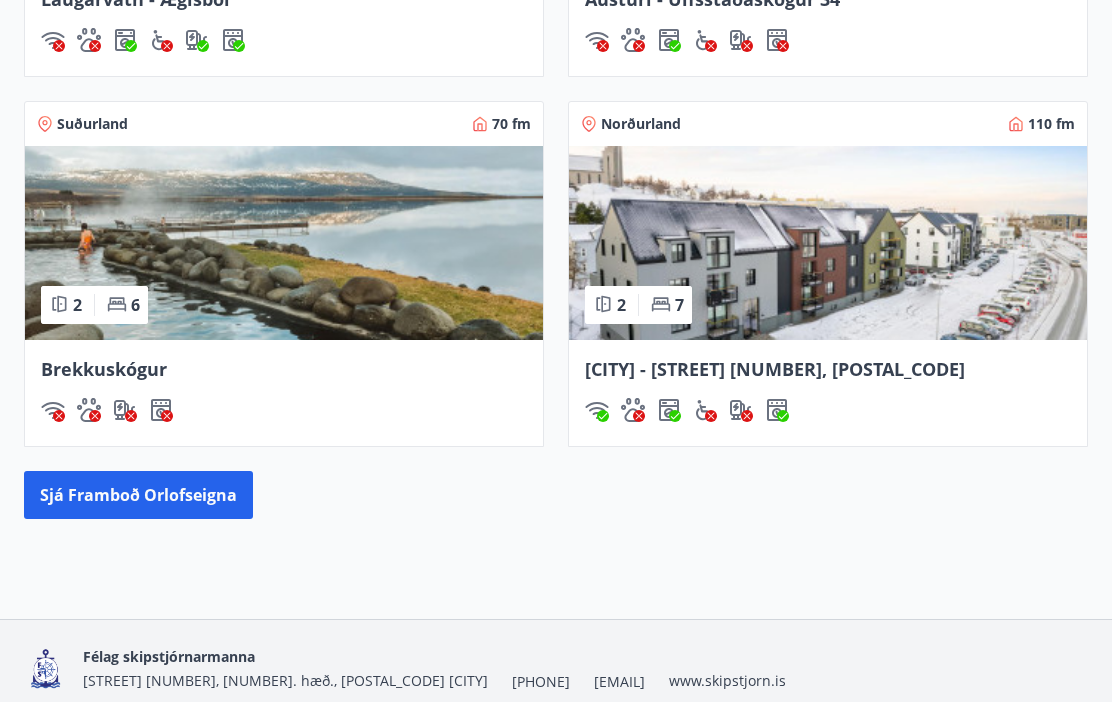 scroll, scrollTop: 1615, scrollLeft: 0, axis: vertical 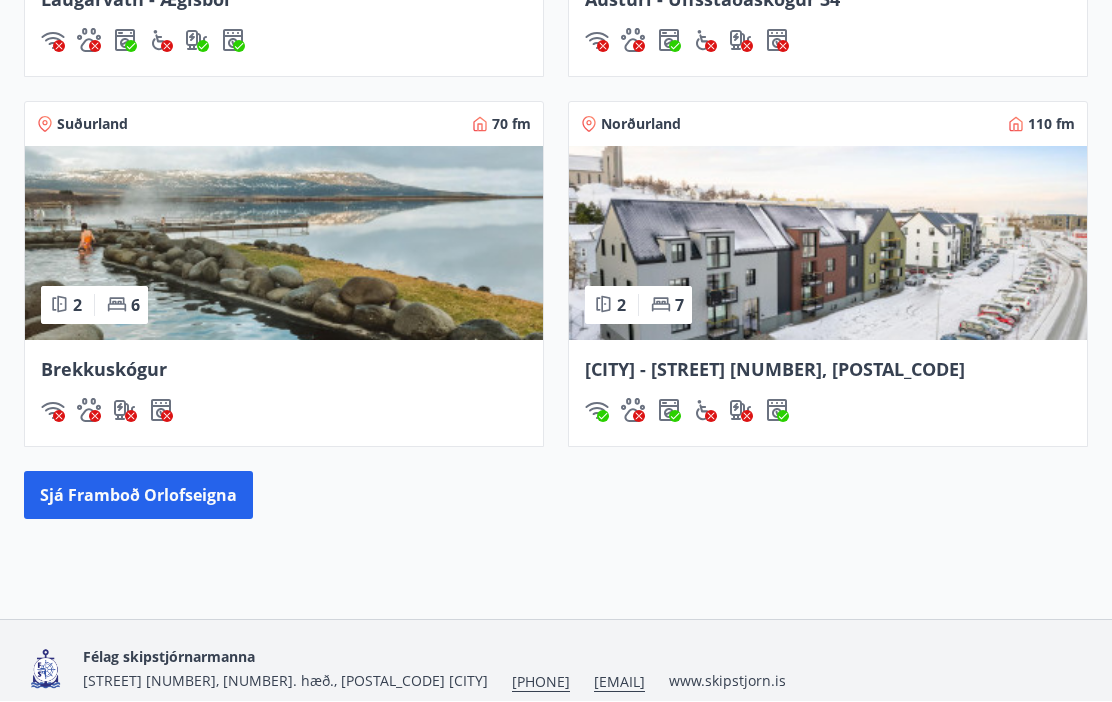 click on "Persónuverndarstefna Spurt og svarað Keyrt á hugbúnaði frá Dorado ehf." at bounding box center (556, 752) 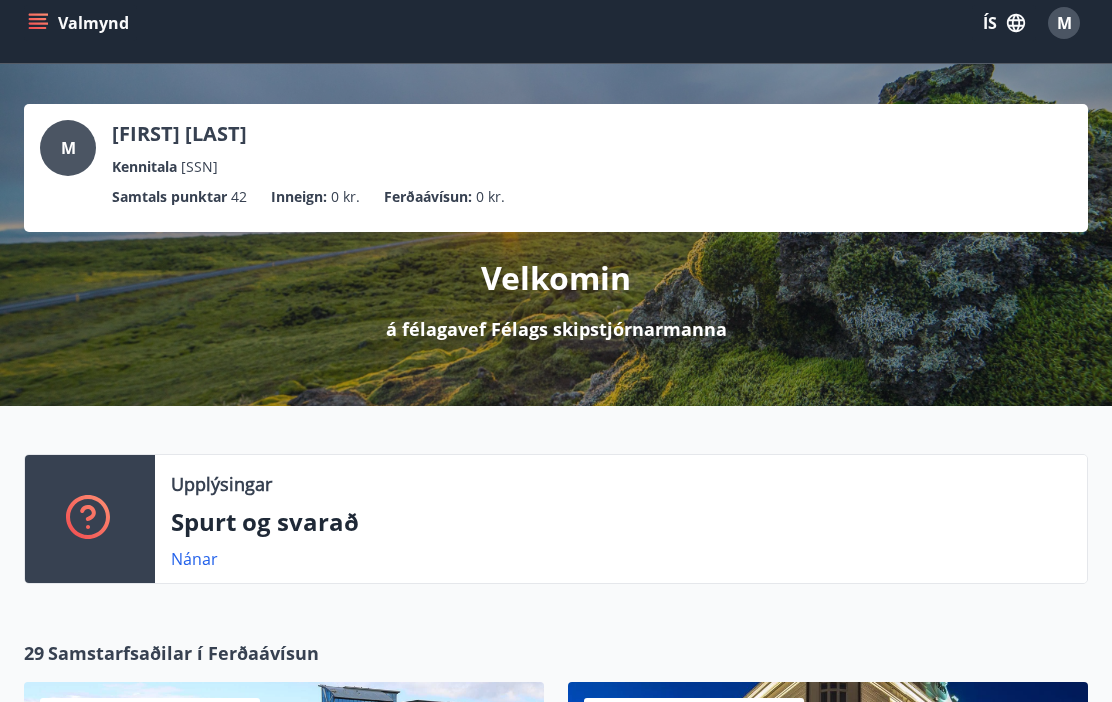 scroll, scrollTop: 0, scrollLeft: 0, axis: both 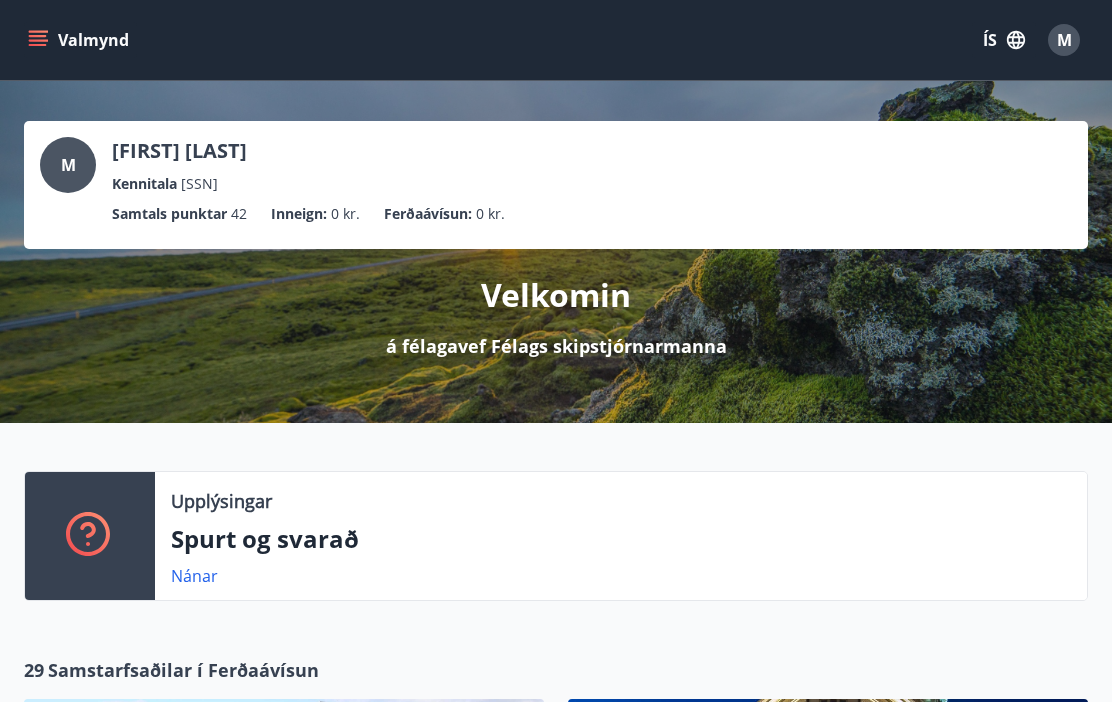 click on "Valmynd" at bounding box center [80, 40] 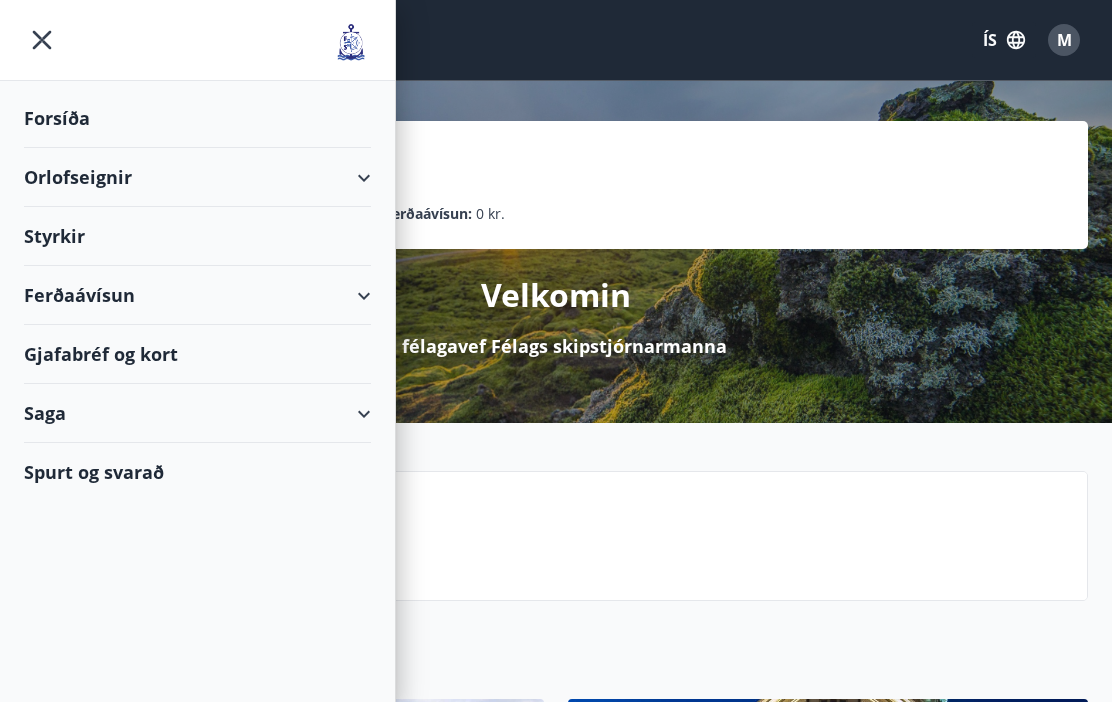 click on "Forsíða" at bounding box center (197, 118) 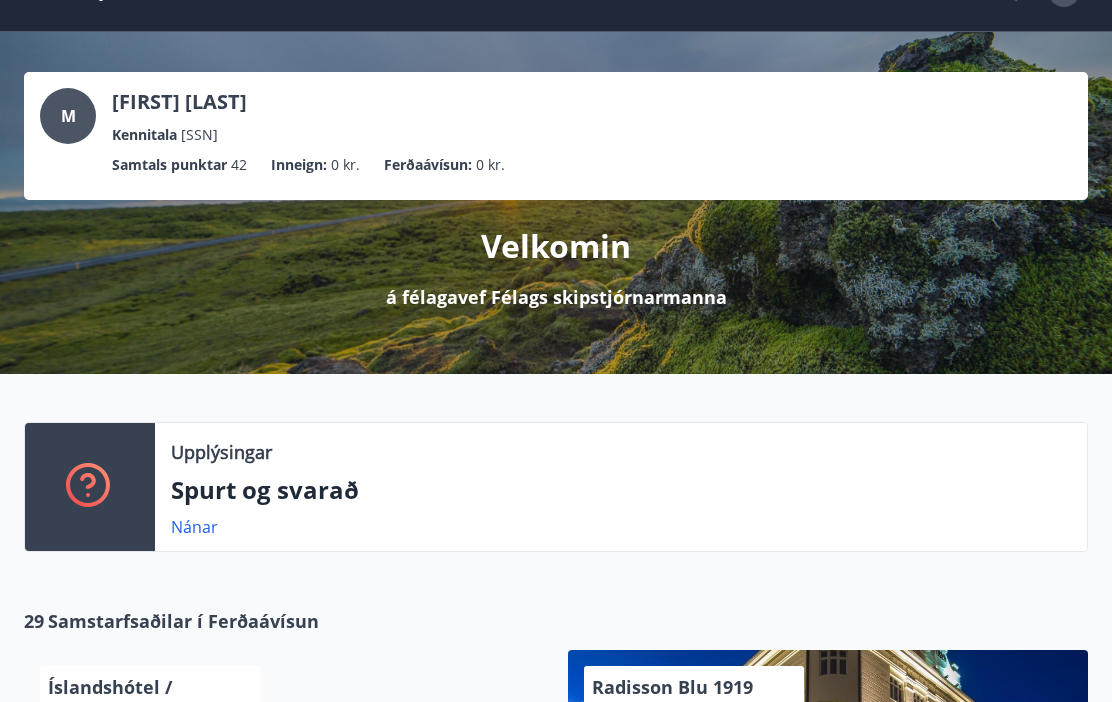 scroll, scrollTop: 0, scrollLeft: 0, axis: both 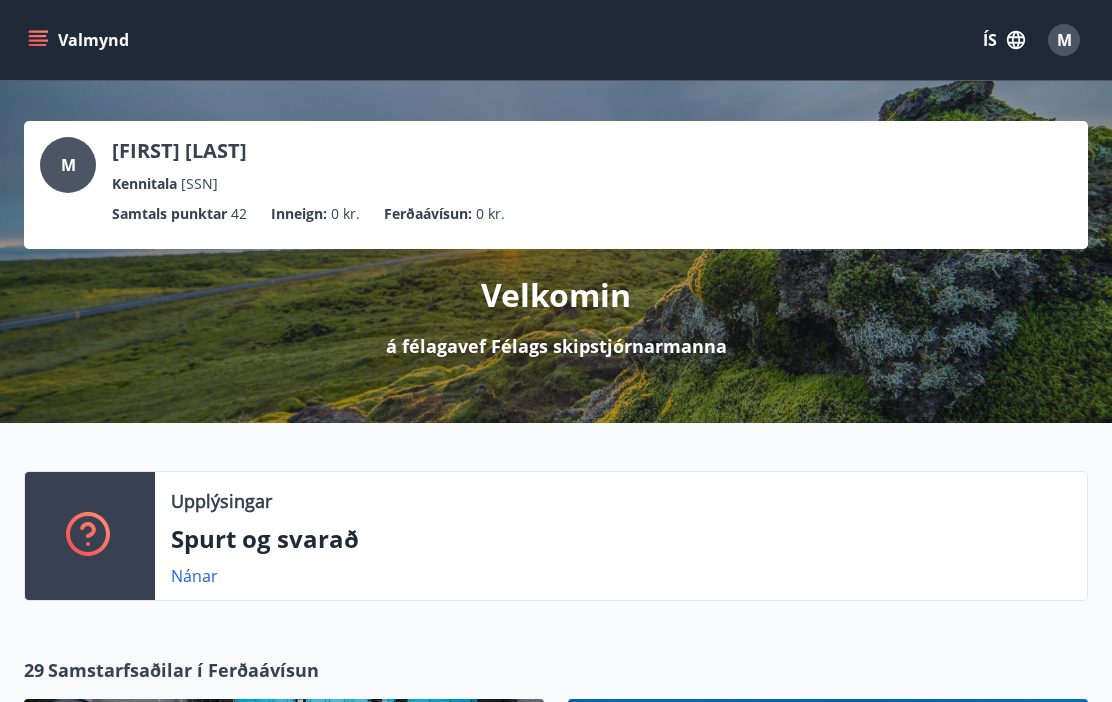 click 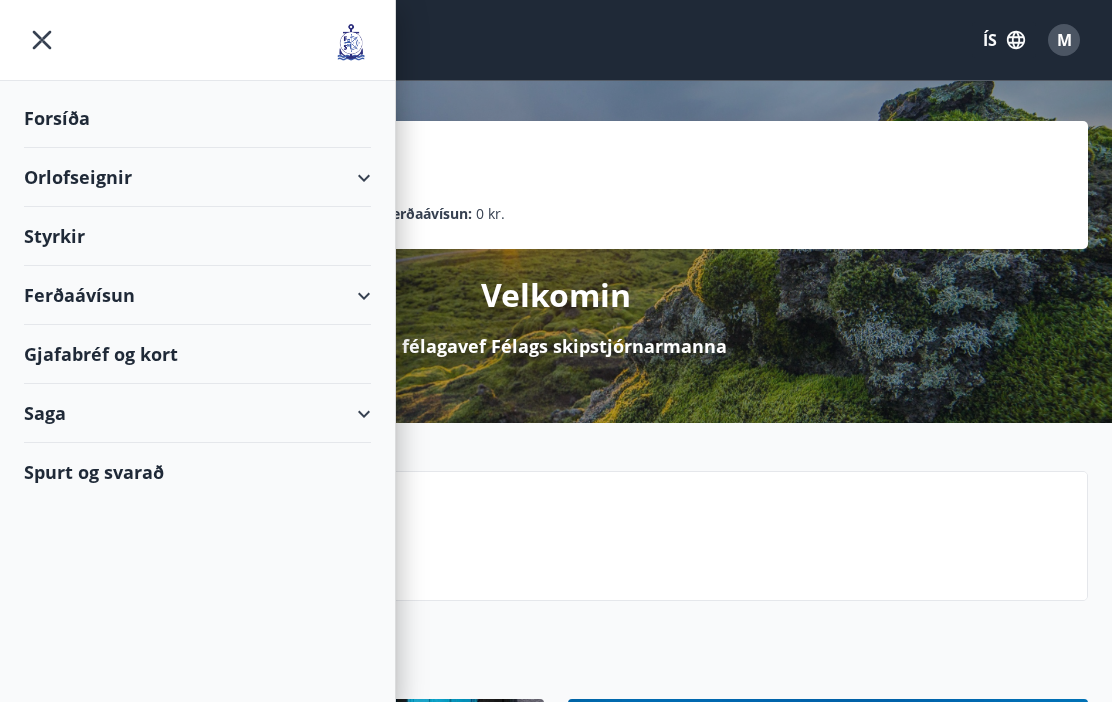 click on "Forsíða" at bounding box center (197, 118) 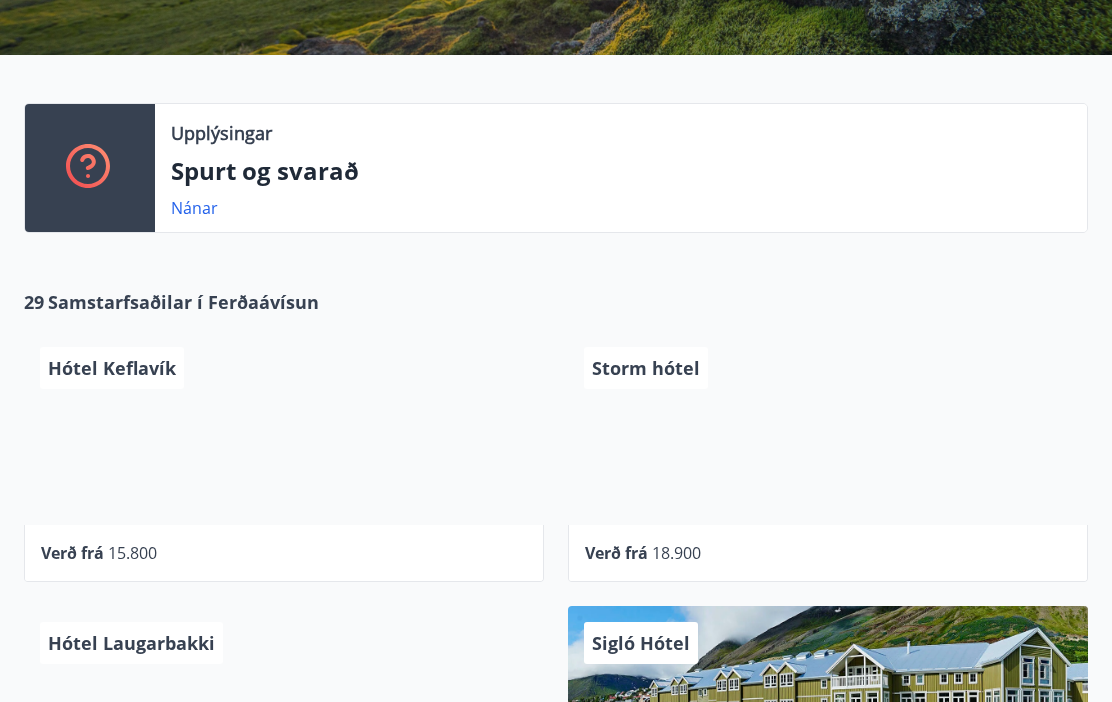 scroll, scrollTop: 359, scrollLeft: 0, axis: vertical 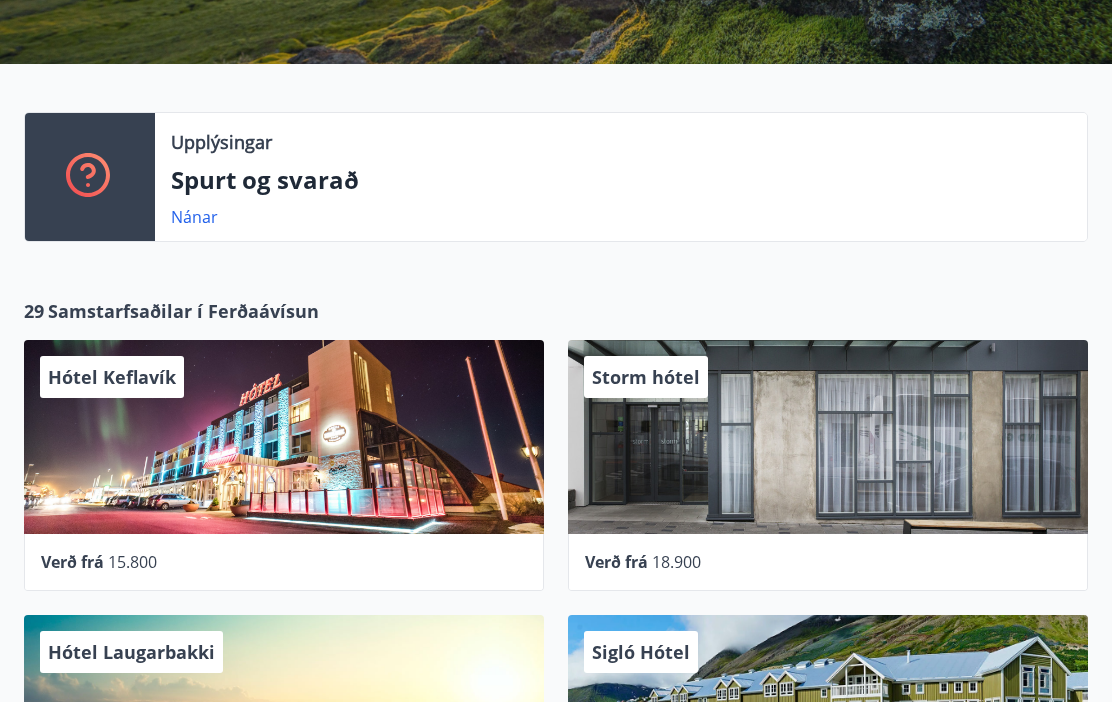 click on "Spurt og svarað" at bounding box center [621, 180] 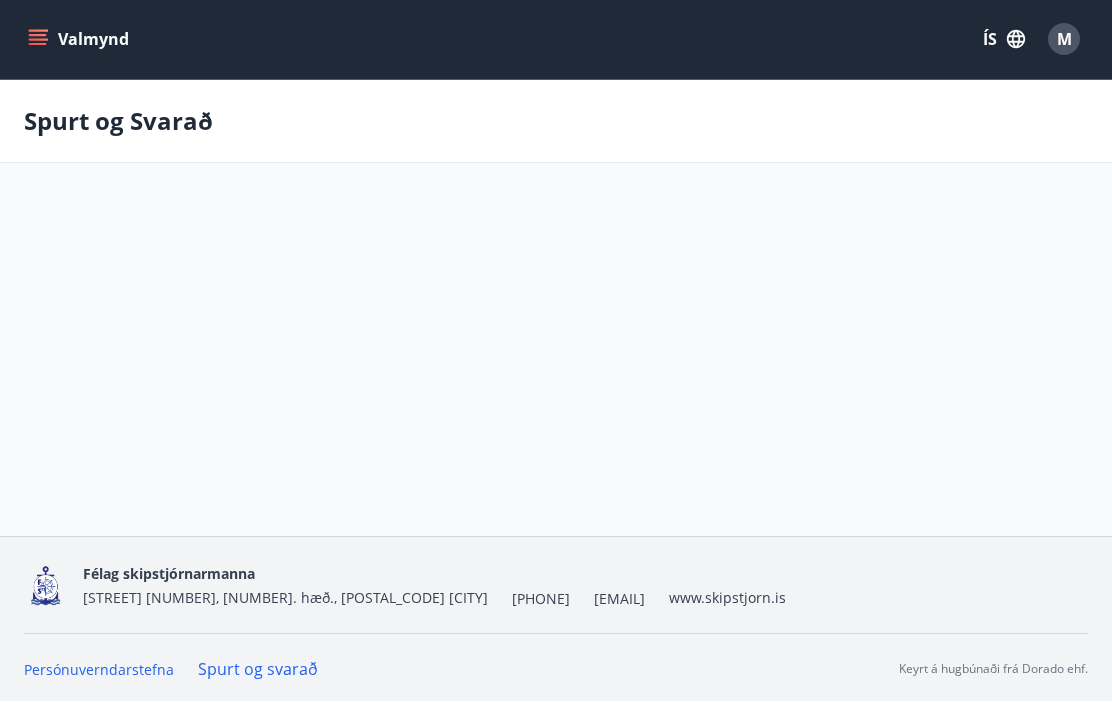 scroll, scrollTop: 1, scrollLeft: 0, axis: vertical 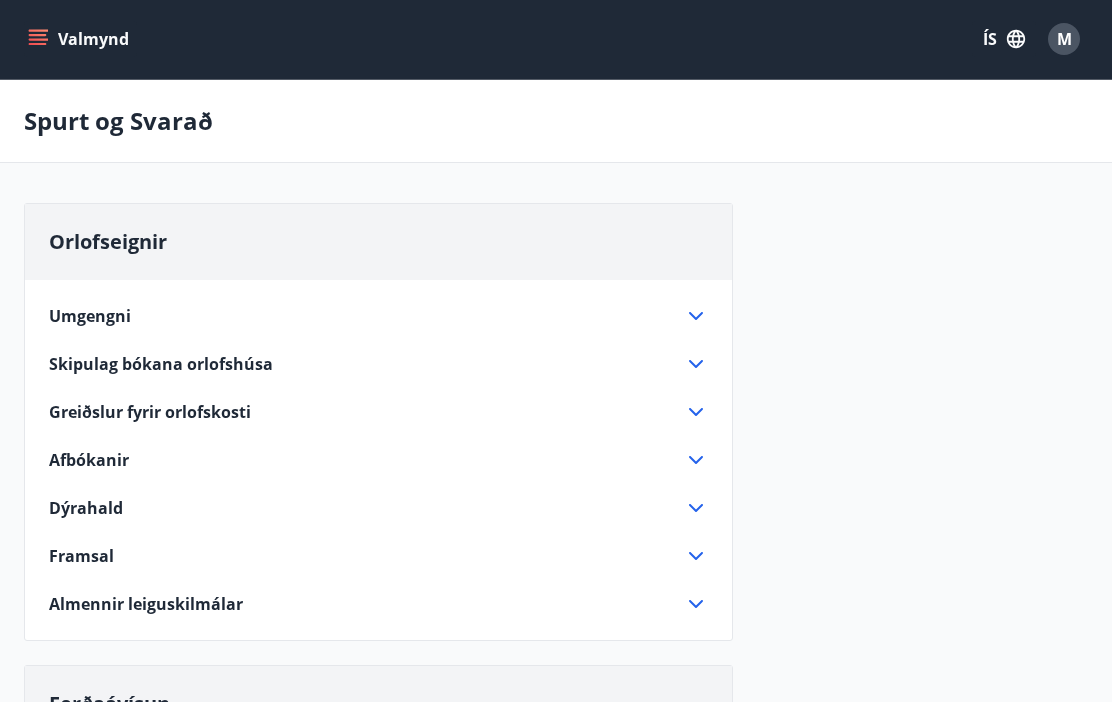 click on "Almennir leiguskilmálar" at bounding box center (366, 604) 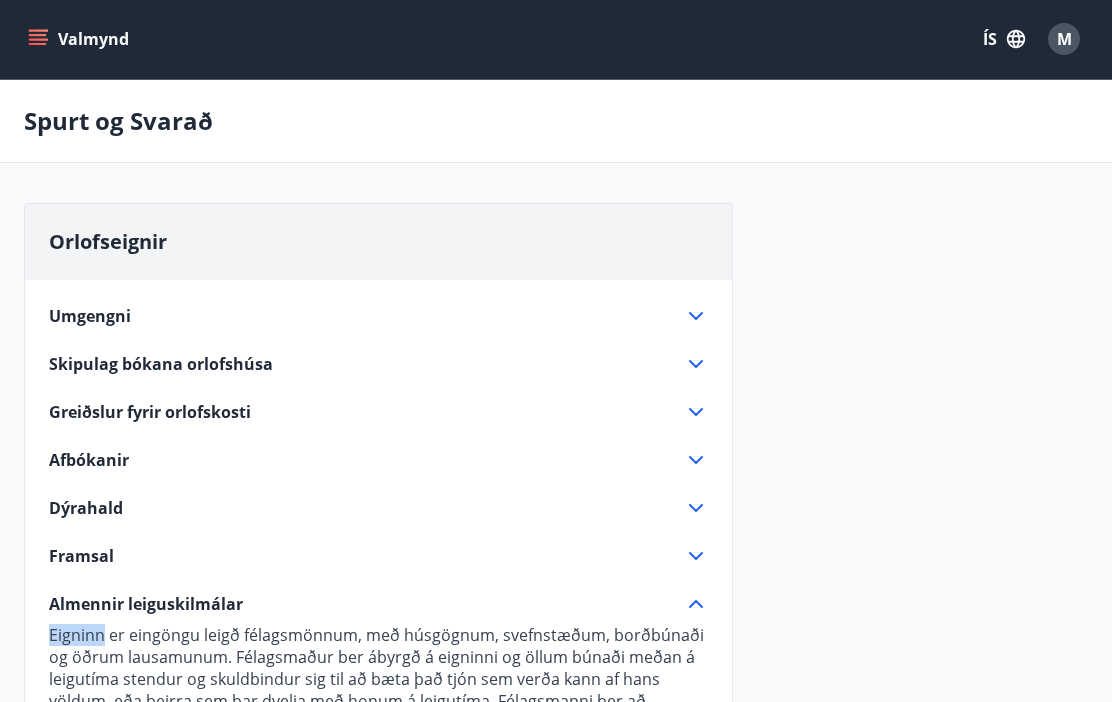 click on "Greiðslur fyrir orlofskosti" at bounding box center (366, 412) 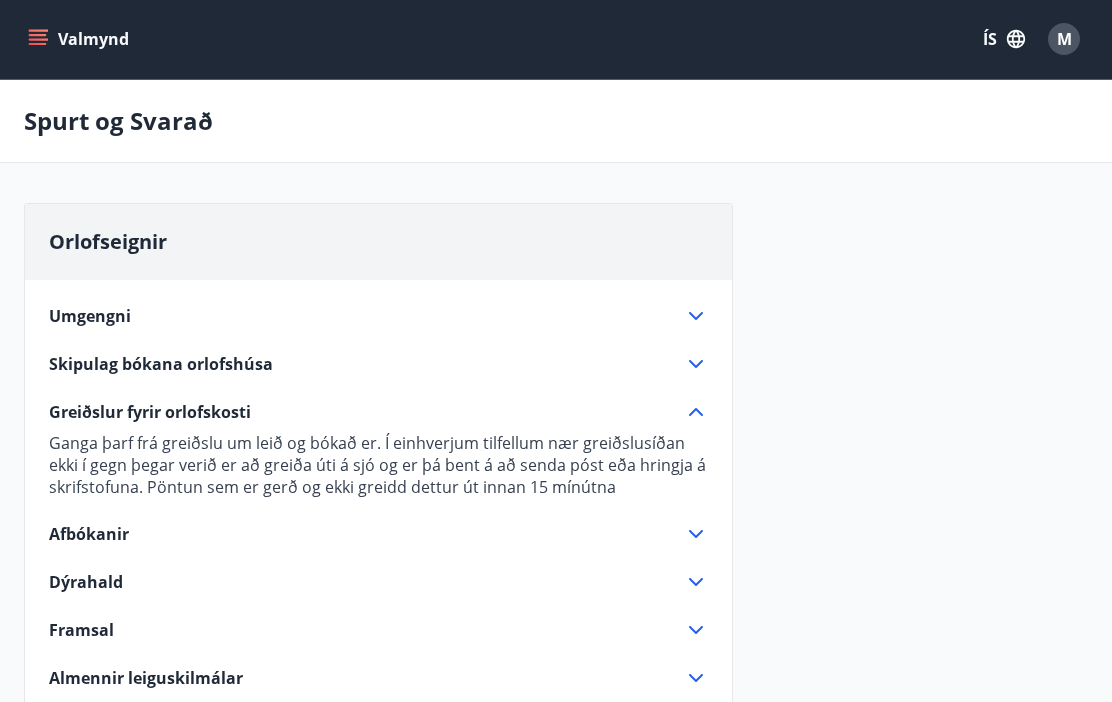 scroll, scrollTop: 39, scrollLeft: 0, axis: vertical 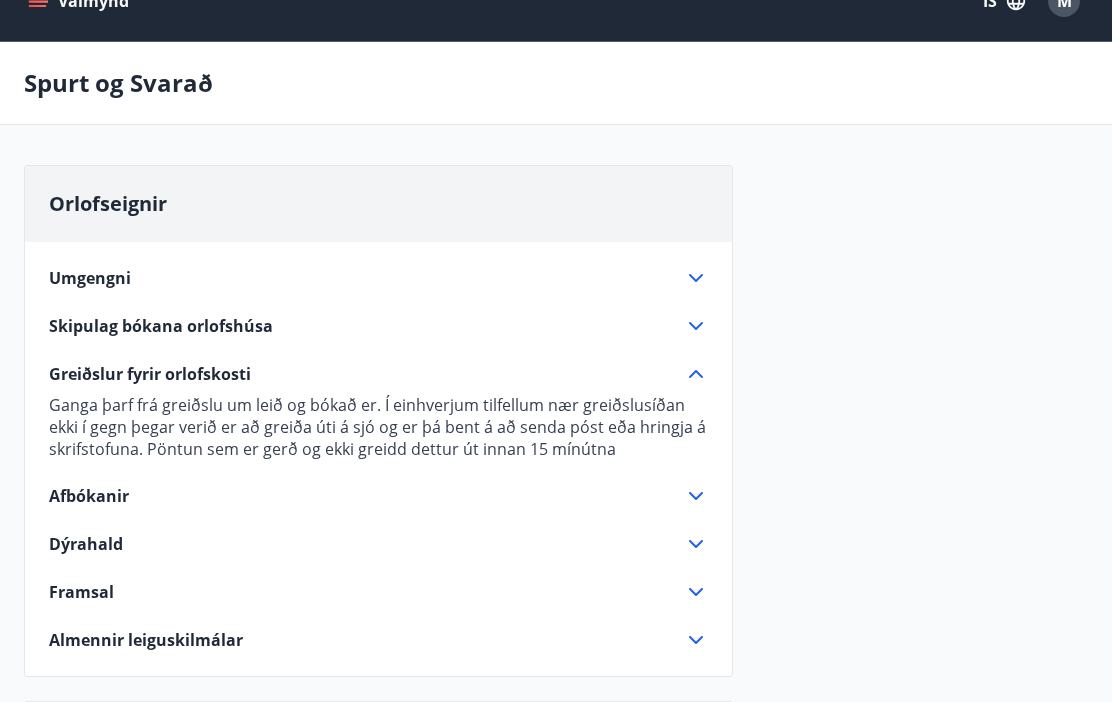click on "Framsal" at bounding box center [366, 592] 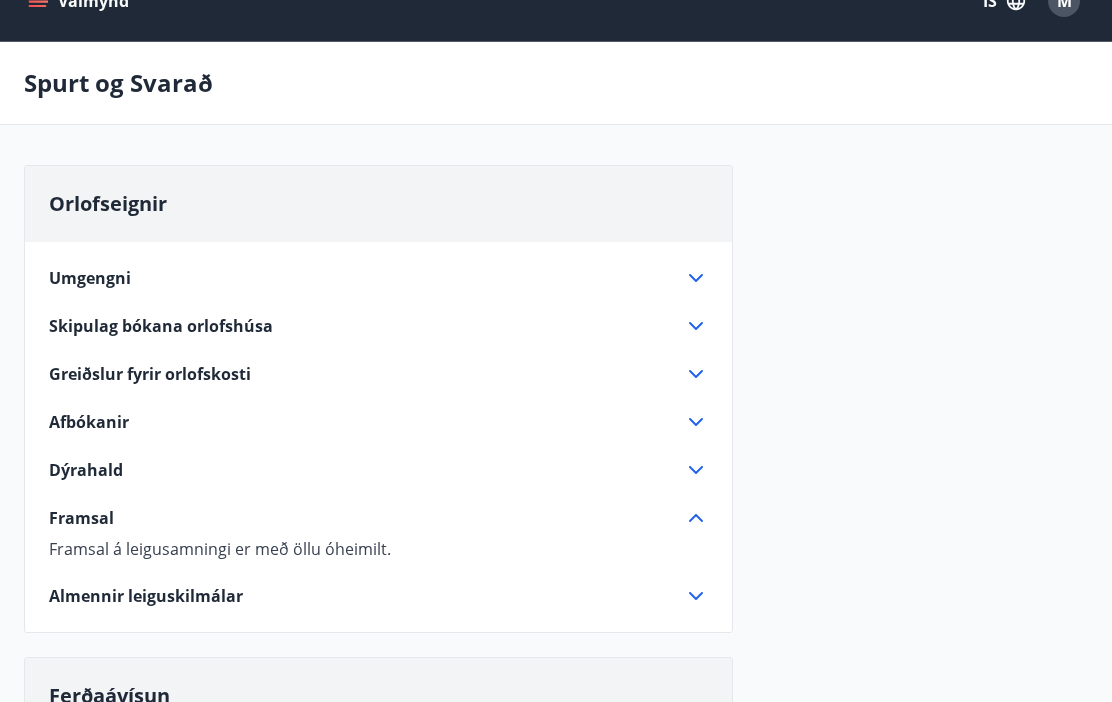 scroll, scrollTop: 4, scrollLeft: 0, axis: vertical 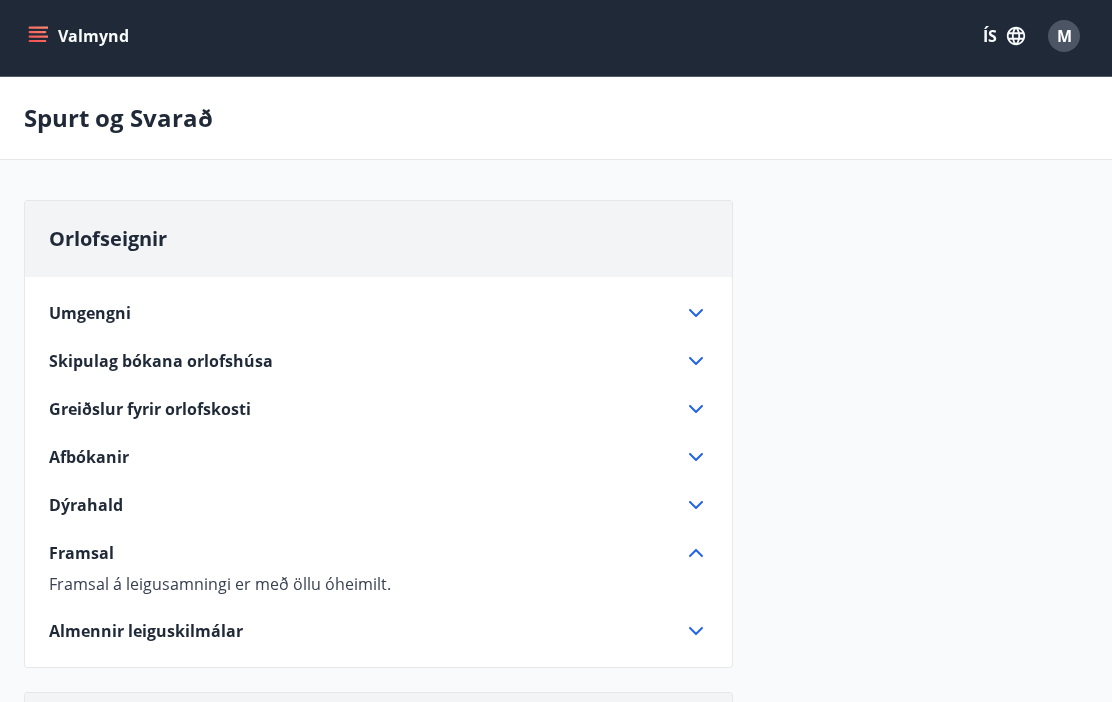 click on "Greiðslur fyrir orlofskosti" at bounding box center [378, 409] 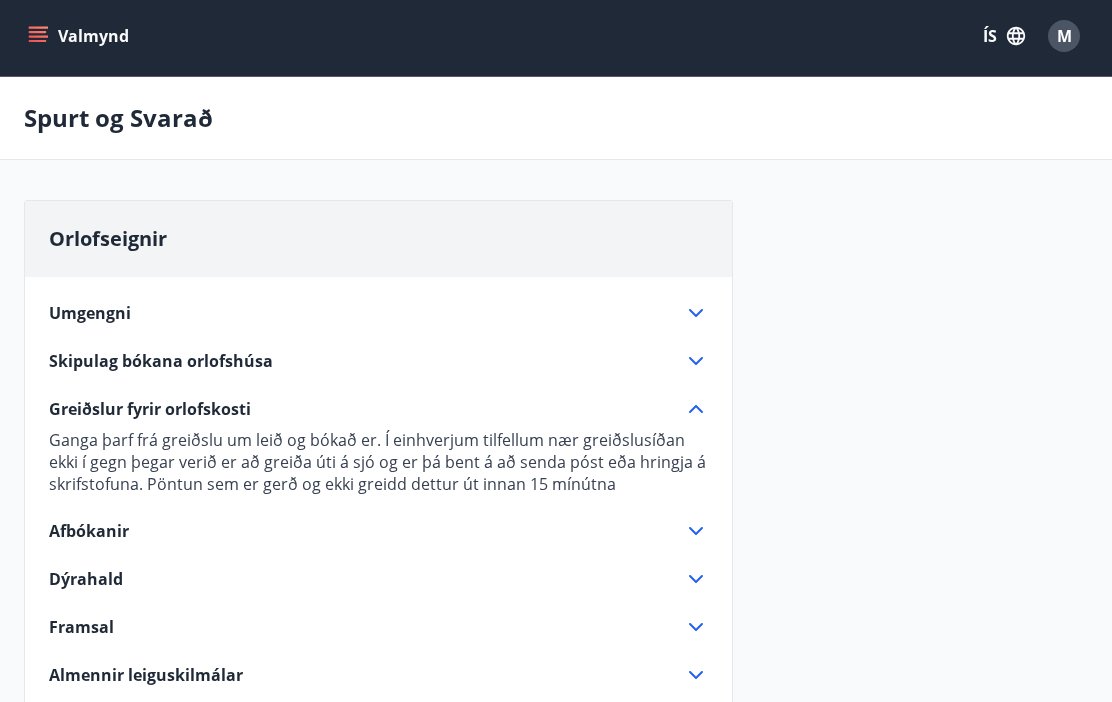 click on "Afbókanir" at bounding box center (378, 531) 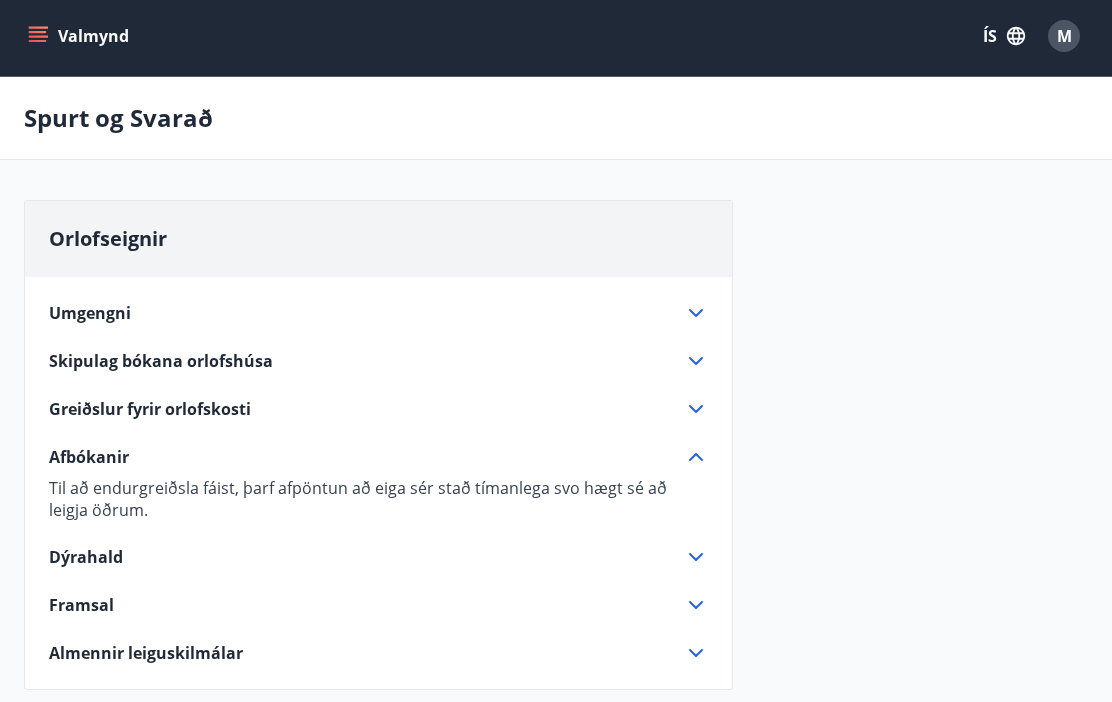 click on "Dýrahald" at bounding box center (366, 557) 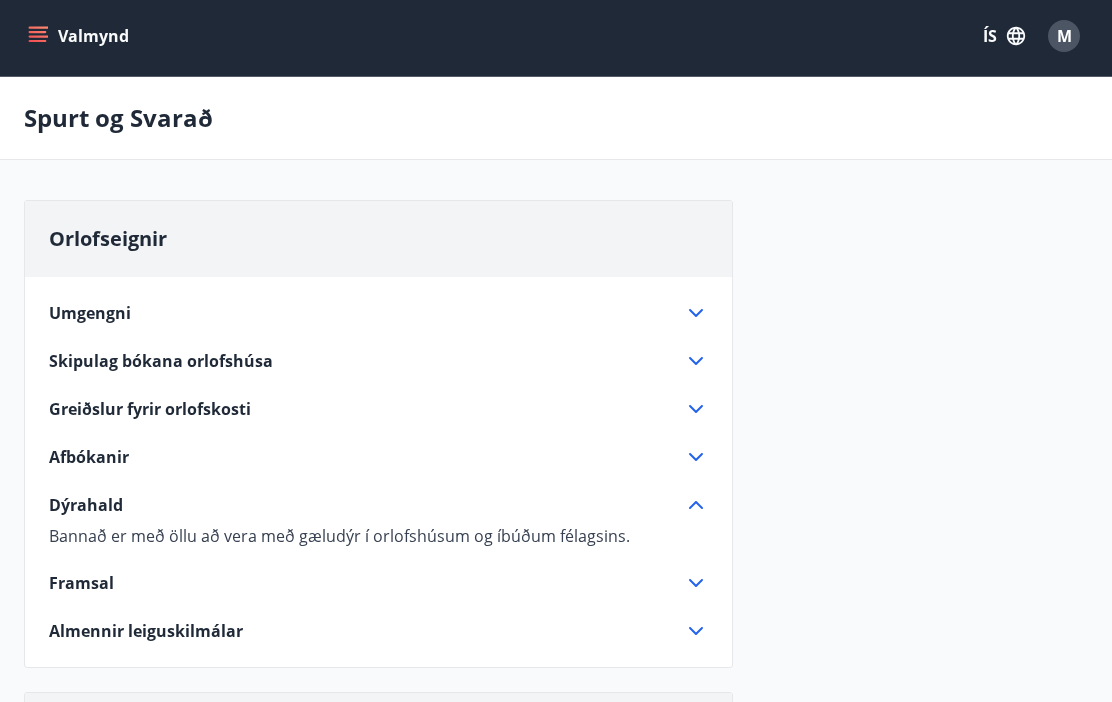 click on "Framsal" at bounding box center [366, 583] 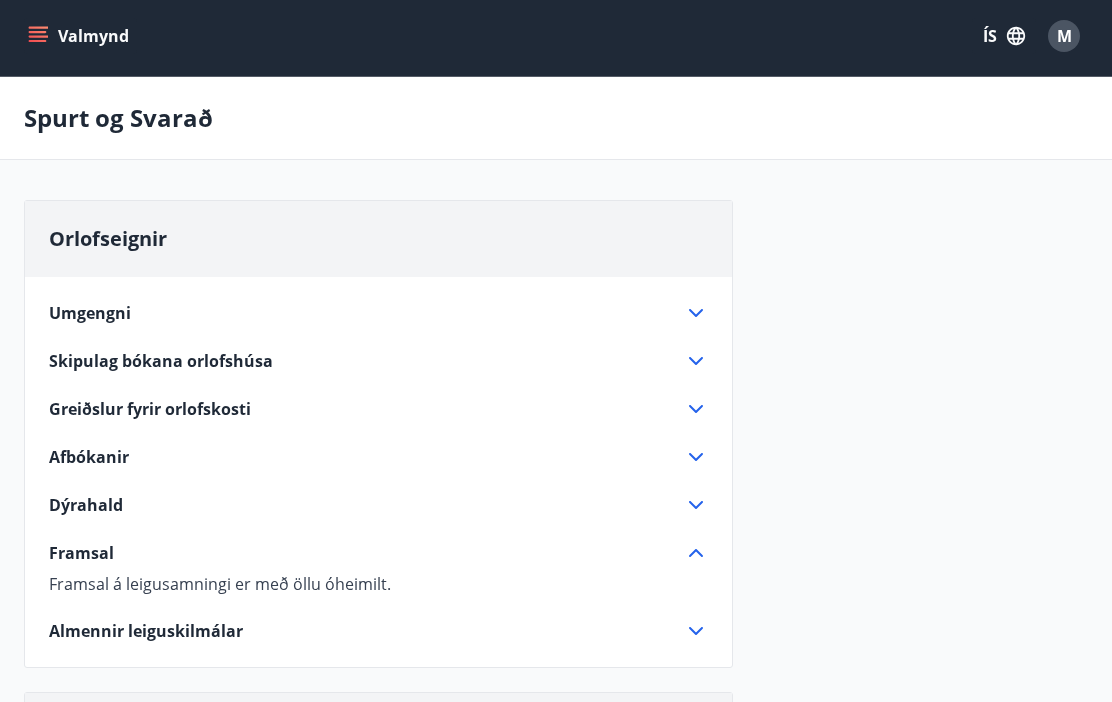 click on "Umgengni Höfum hugfast að orlofshúsin/íbúðirnar eru okkar eign, byggð eða keypt og viðhaldið með okkar framlagi, göngum því vel um hús/íbúðir og alla muni sem þeim fylgja.
Umgengni lýsir innri manni. Ef eitthvað er athugavert við umgengni eða þrifnað húsanna við komu þá látið umsjónarmann vita strax (eða hringið á skrifstofu félagsins).
Við brottför úr íbúðum og orlofshúsum:
Þrífa eignina, grillið og heita pottinn, og það gler sem þarf að þrífa.
Athugið hvort allir gluggar séu lokaðir og kræktir.
Hurðir vel lokaðar og læstar.
Lykillinn settur í lyklaskáp.
Ekki taka hita af eigninni við brottför.
Munið að ganga frá lyklinum á sinn stað, mjög mikilvægt að rugla númerinu á lyklaboxinu vegna ÞJÓFA.
Slæm umgengni:
Skipulag bókana orlofshúsa Vinsamlegast kynnið ykkur umgengnisreglur áður en orlofshús er leigt.
Skipulag bókana orlofshúsa:
EKKI skiptidagur ." at bounding box center (378, 460) 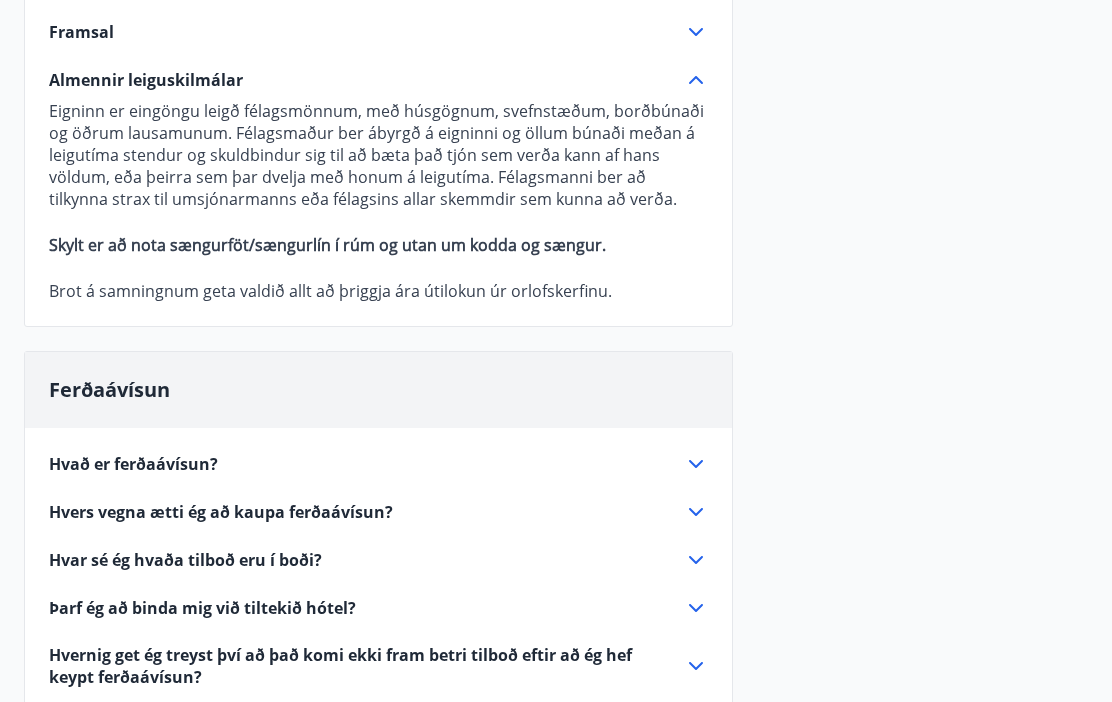 scroll, scrollTop: 525, scrollLeft: 0, axis: vertical 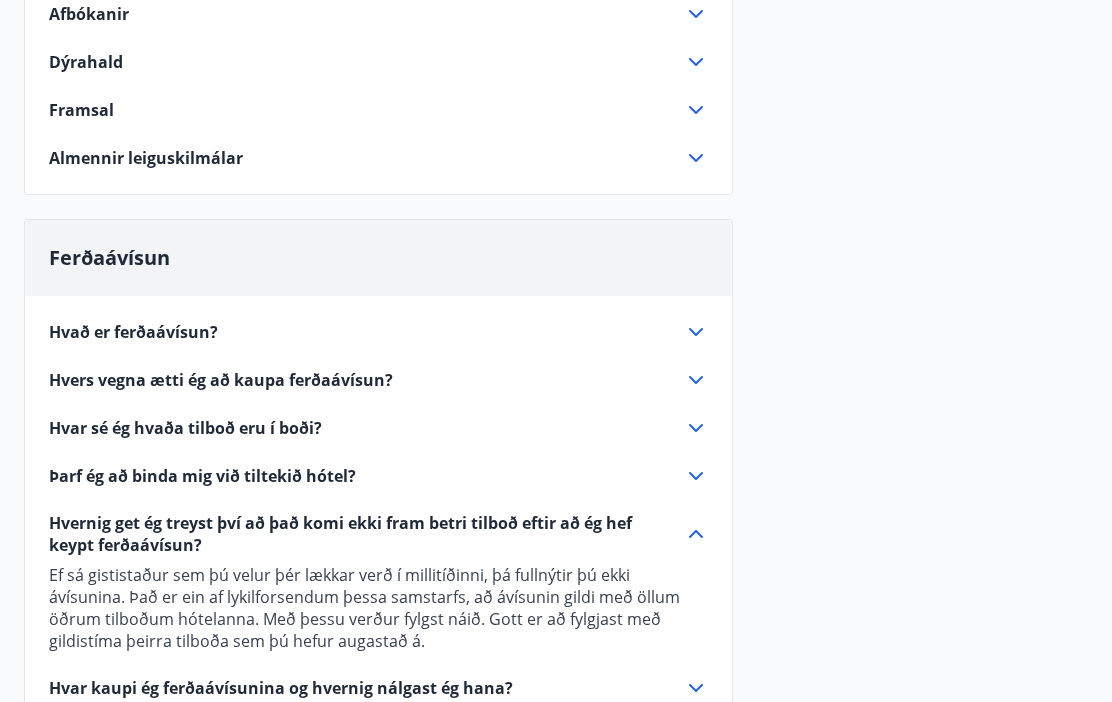 click on "Hvað er ferðaávísun?" at bounding box center (366, 332) 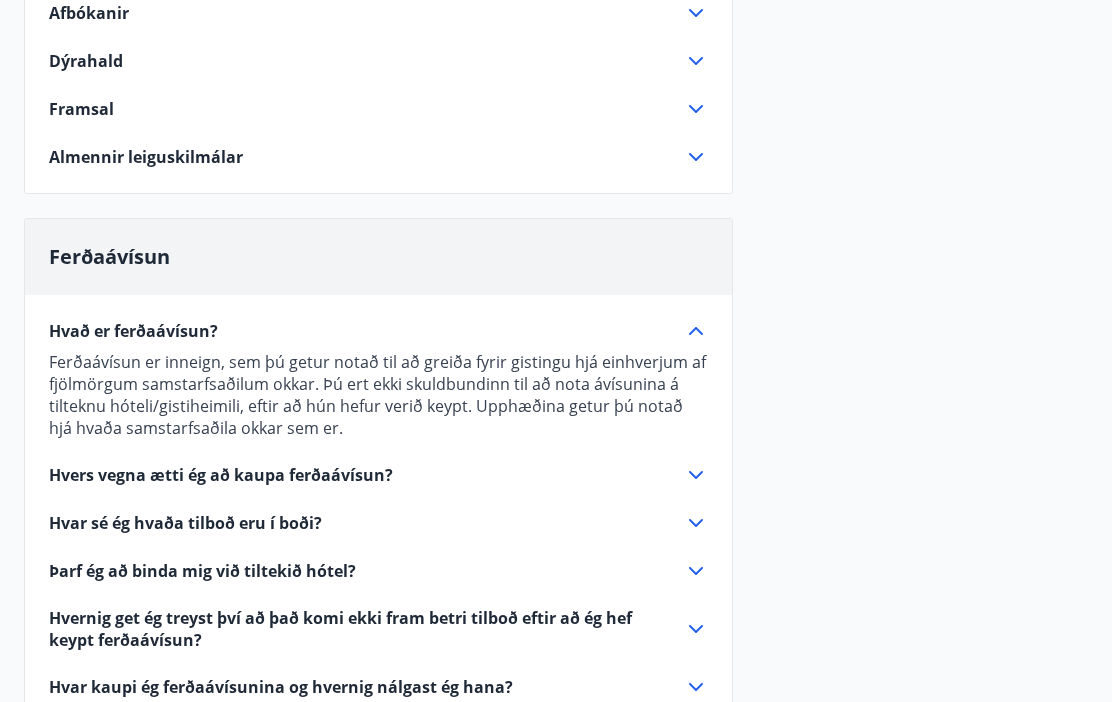 scroll, scrollTop: 450, scrollLeft: 0, axis: vertical 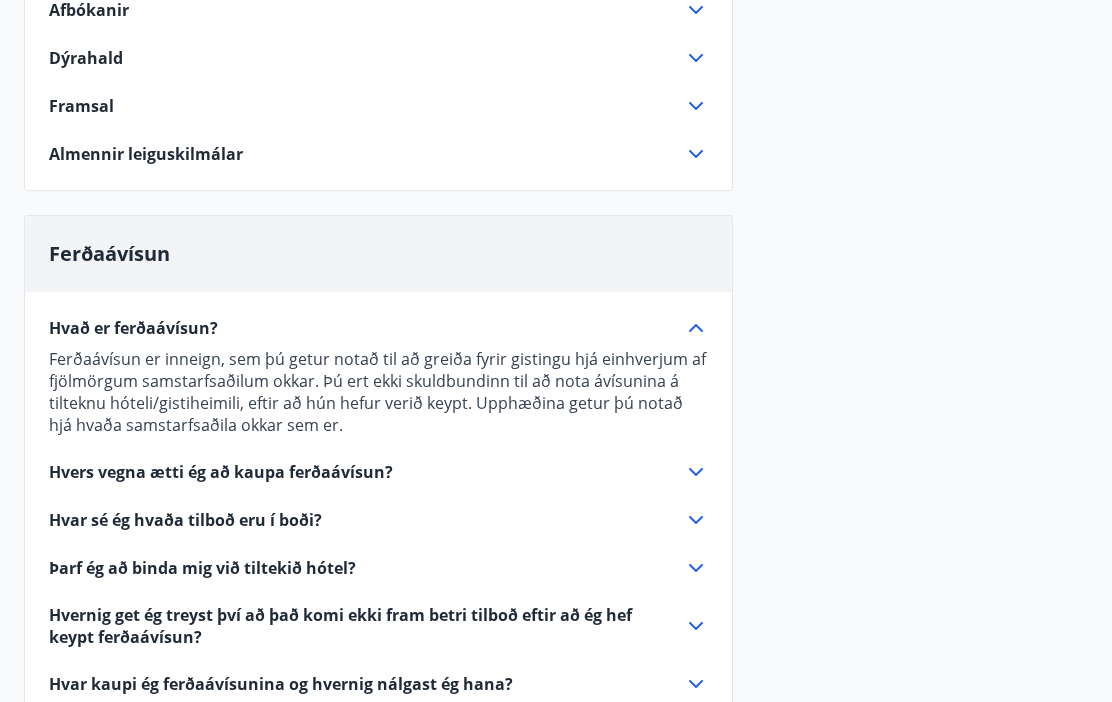click 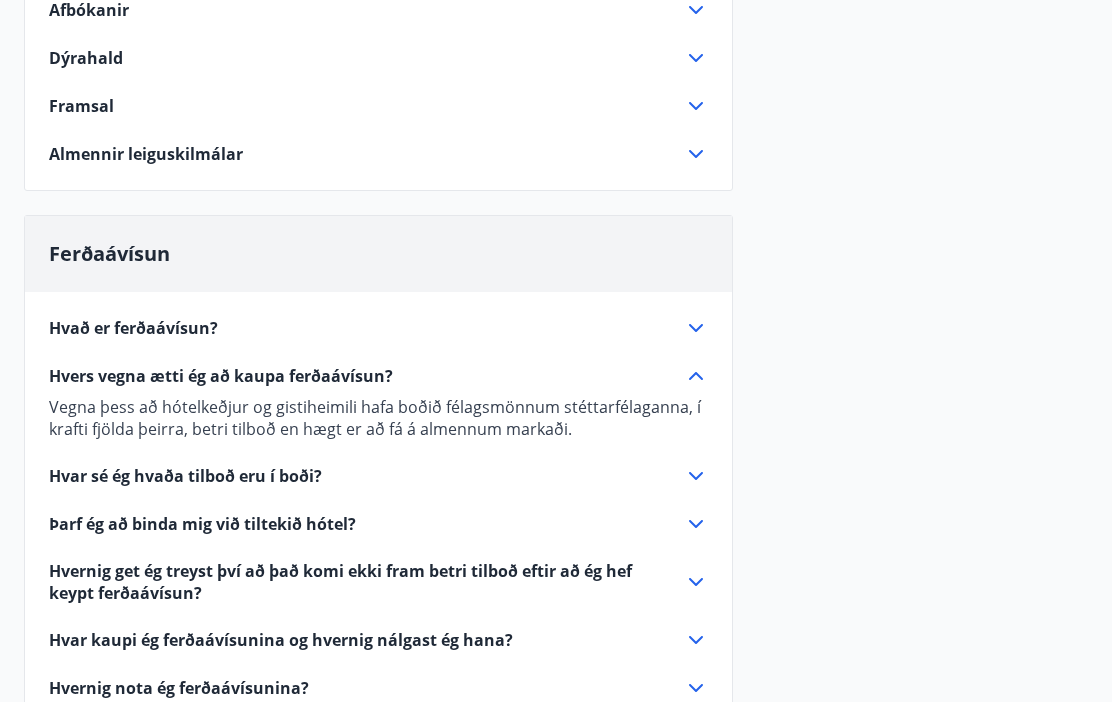 scroll, scrollTop: 451, scrollLeft: 0, axis: vertical 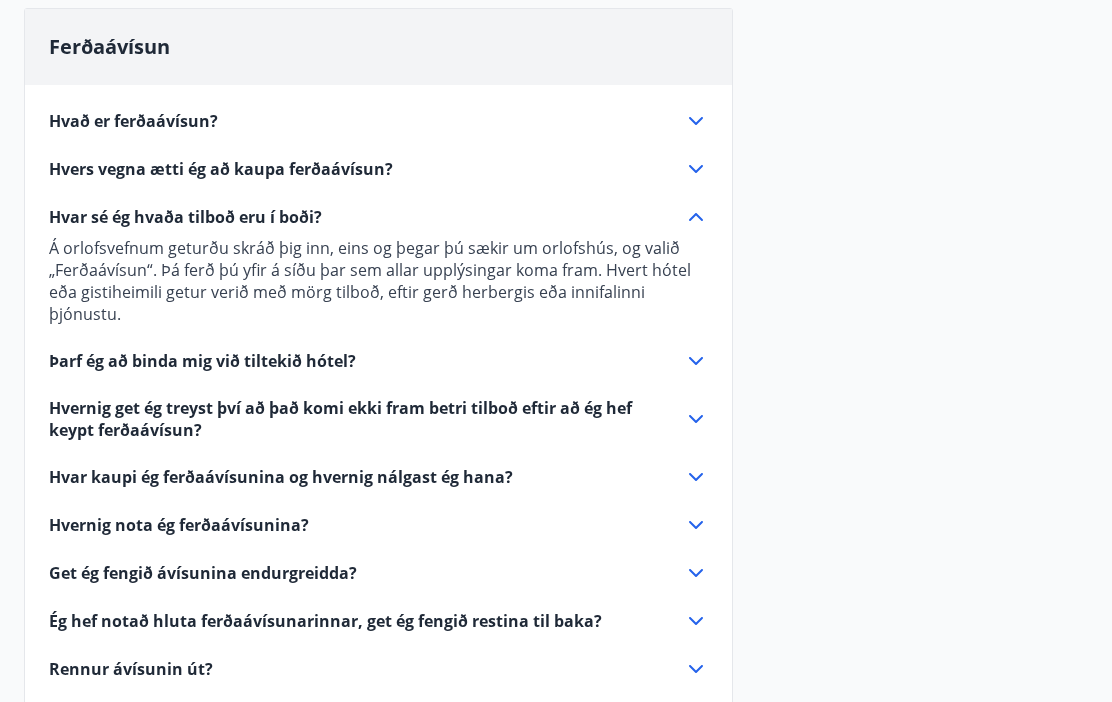 click on "Þarf ég að binda mig við tiltekið hótel?" at bounding box center (366, 362) 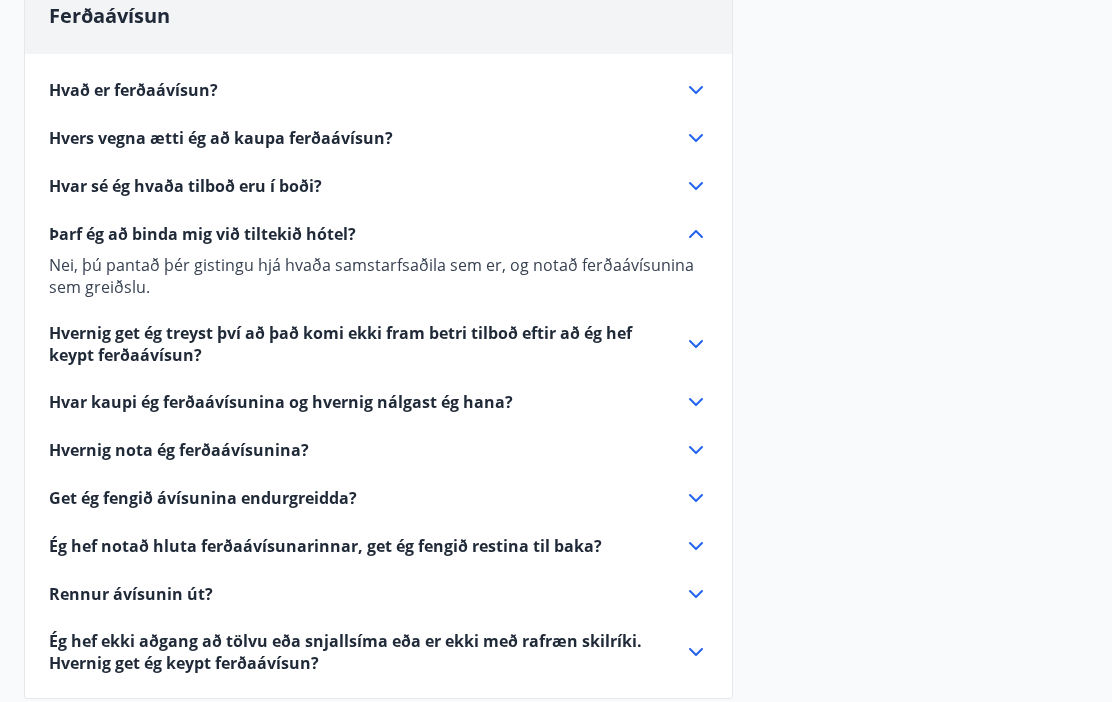 scroll, scrollTop: 690, scrollLeft: 0, axis: vertical 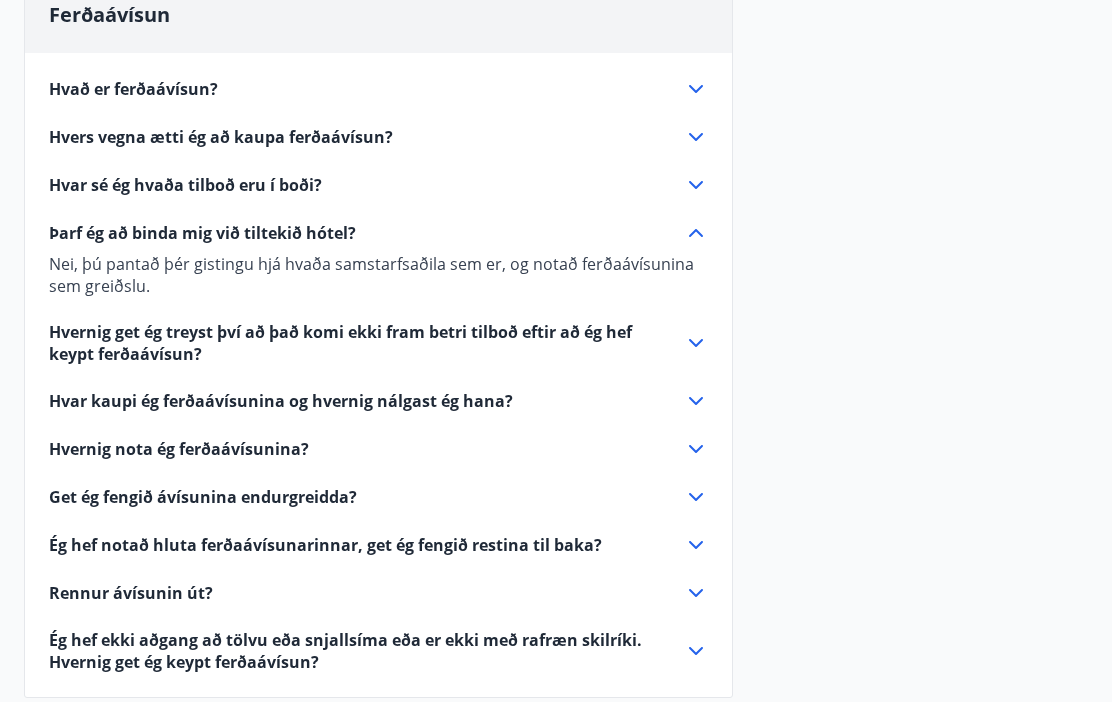 click 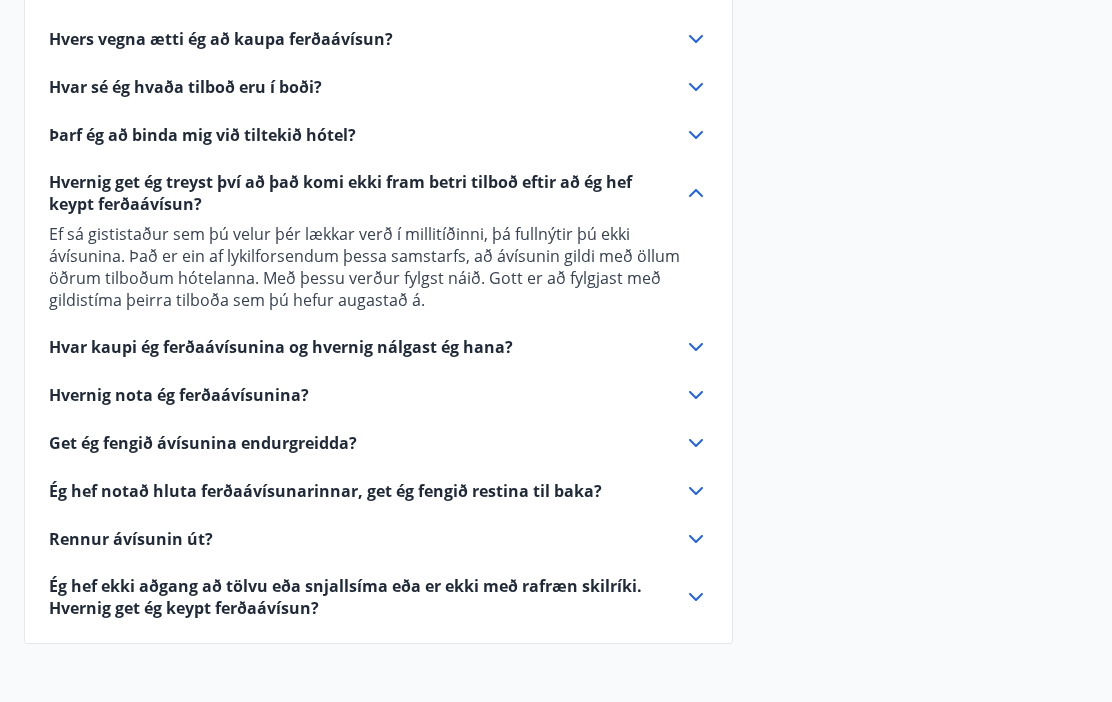 scroll, scrollTop: 788, scrollLeft: 0, axis: vertical 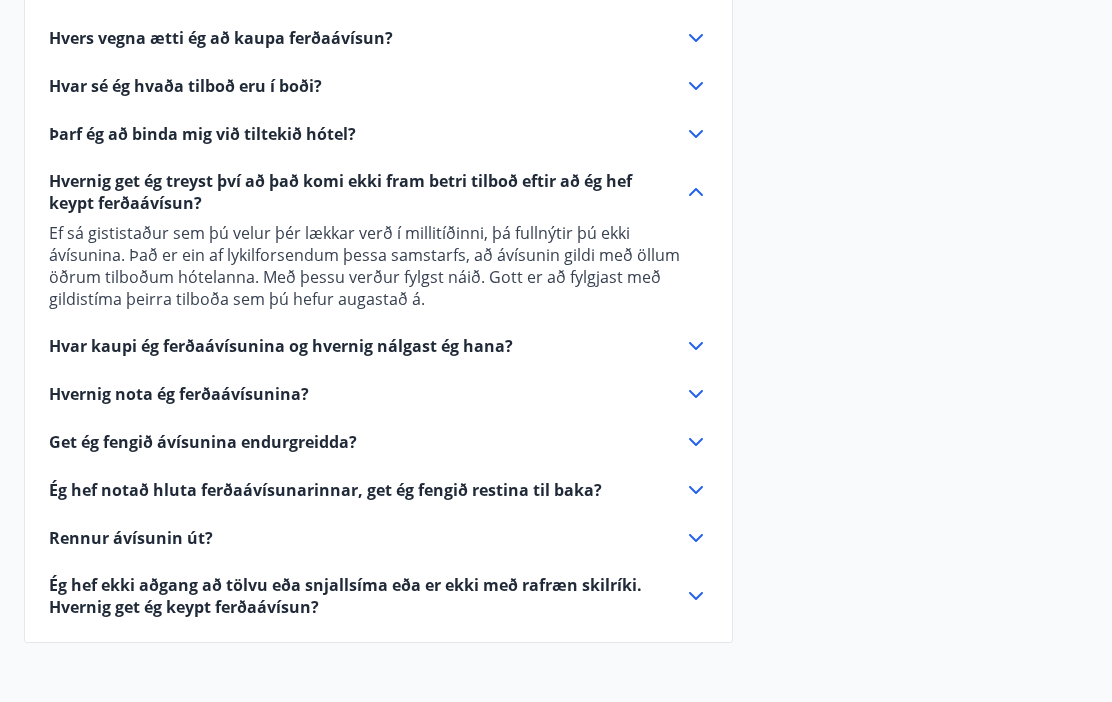 click on "Hvar kaupi ég ferðaávísunina og hvernig nálgast ég hana?" at bounding box center (366, 347) 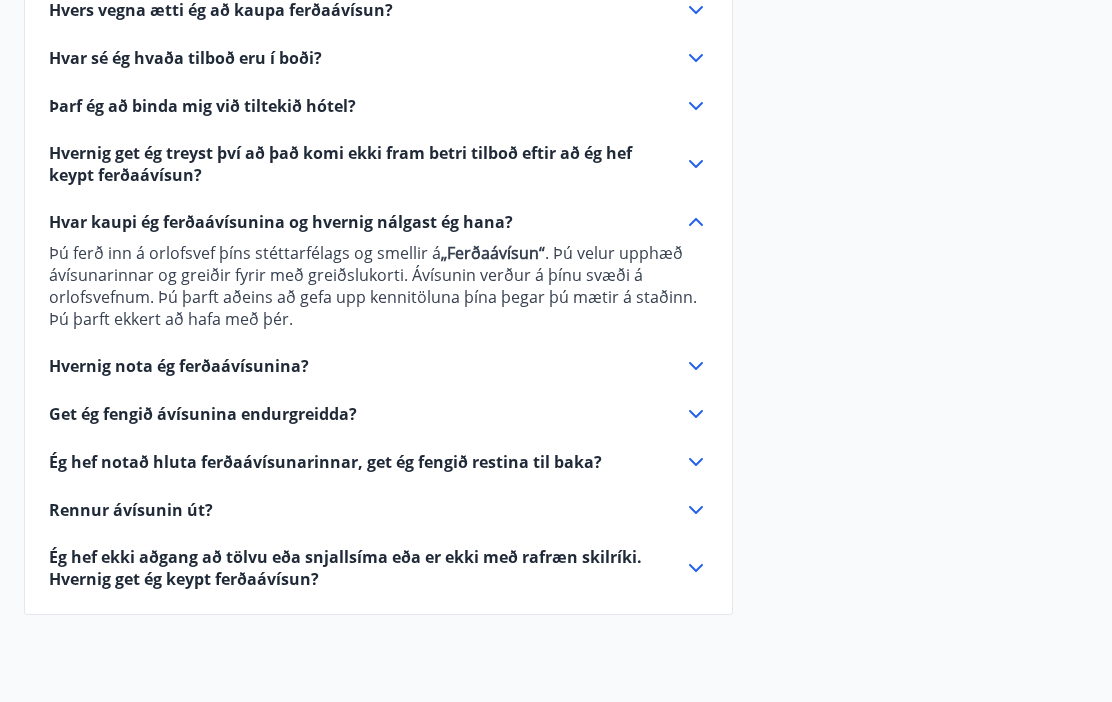 scroll, scrollTop: 820, scrollLeft: 0, axis: vertical 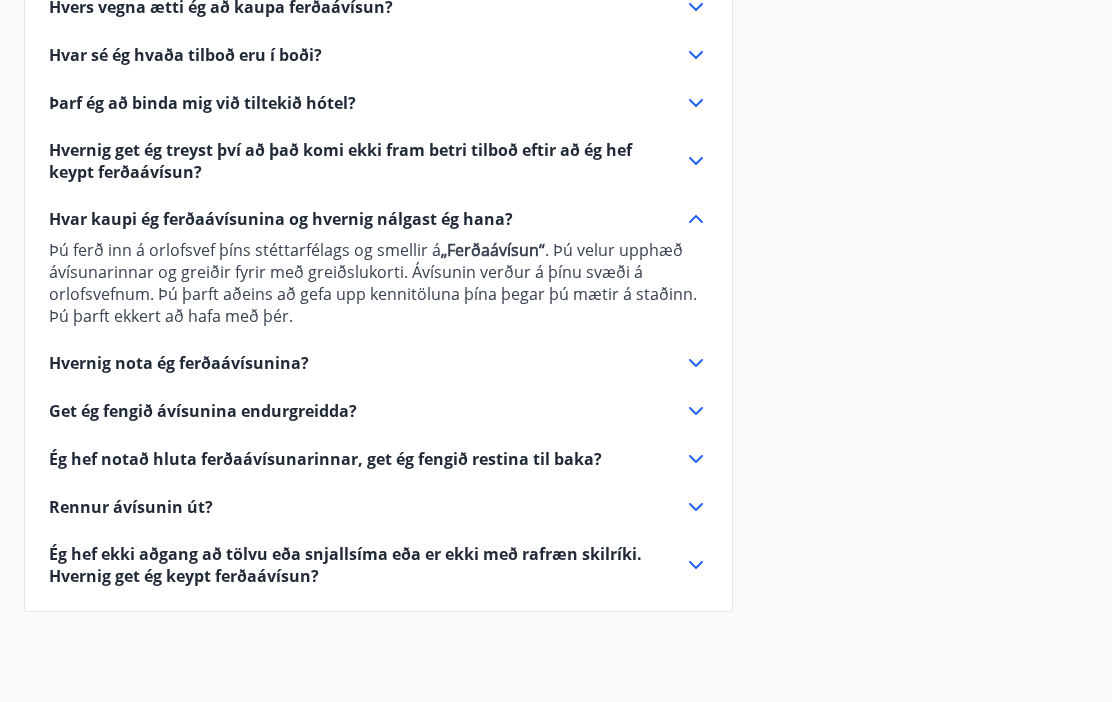 click on "Hvernig nota ég ferðaávísunina?" at bounding box center (366, 363) 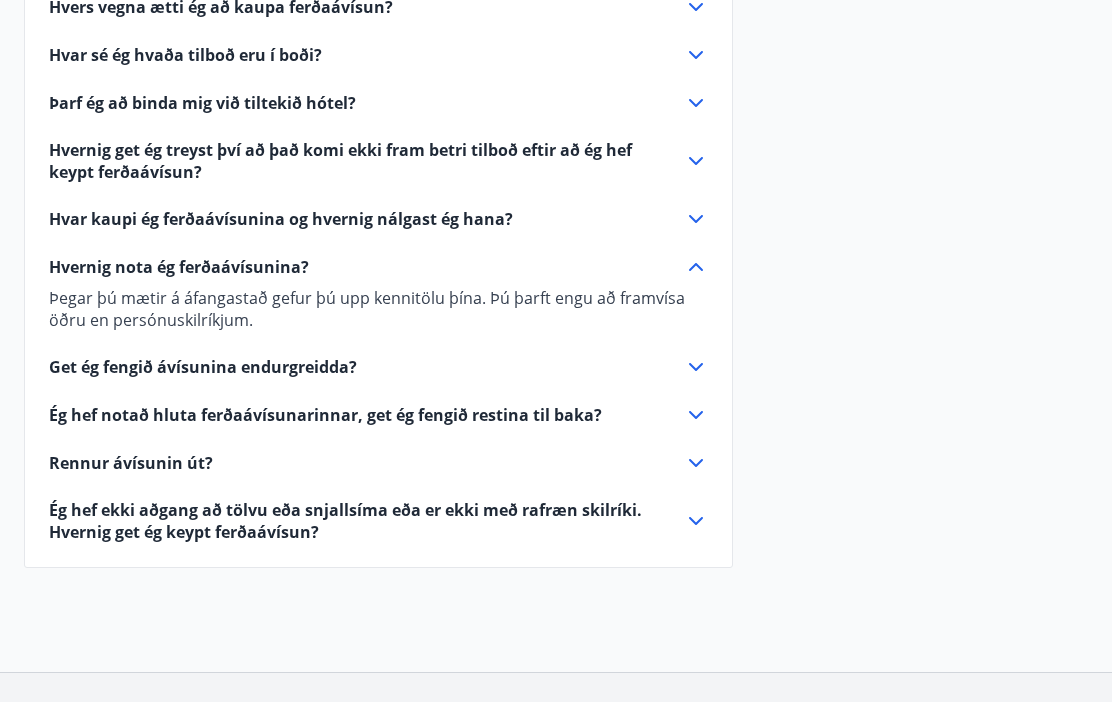 click 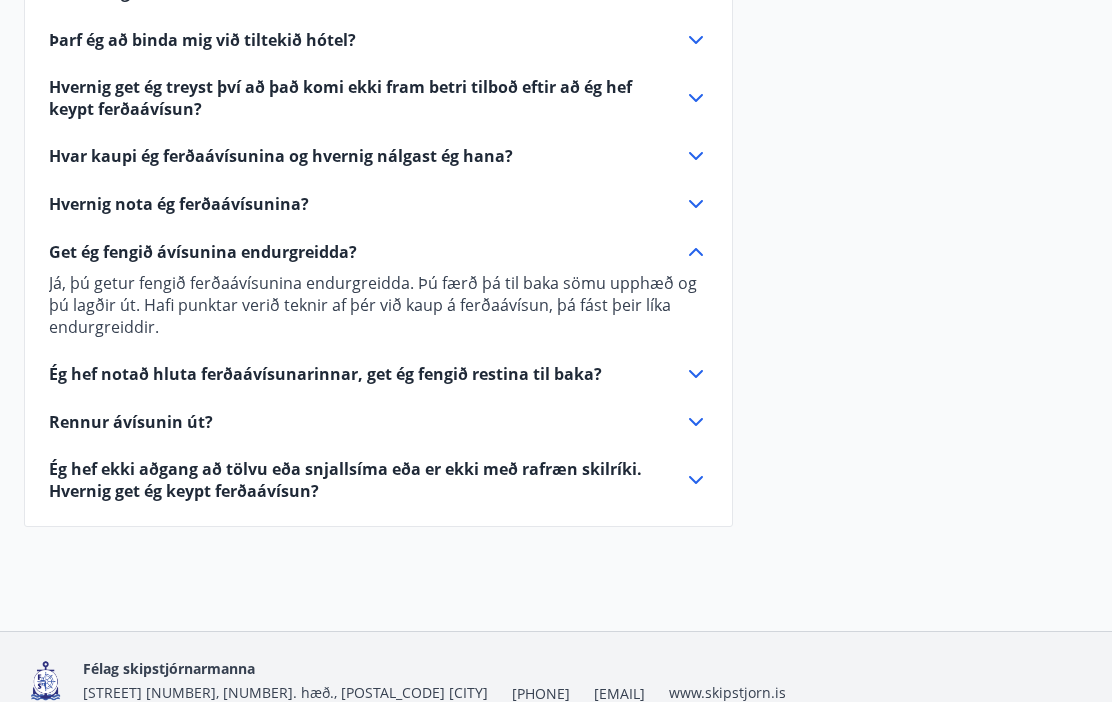 scroll, scrollTop: 884, scrollLeft: 0, axis: vertical 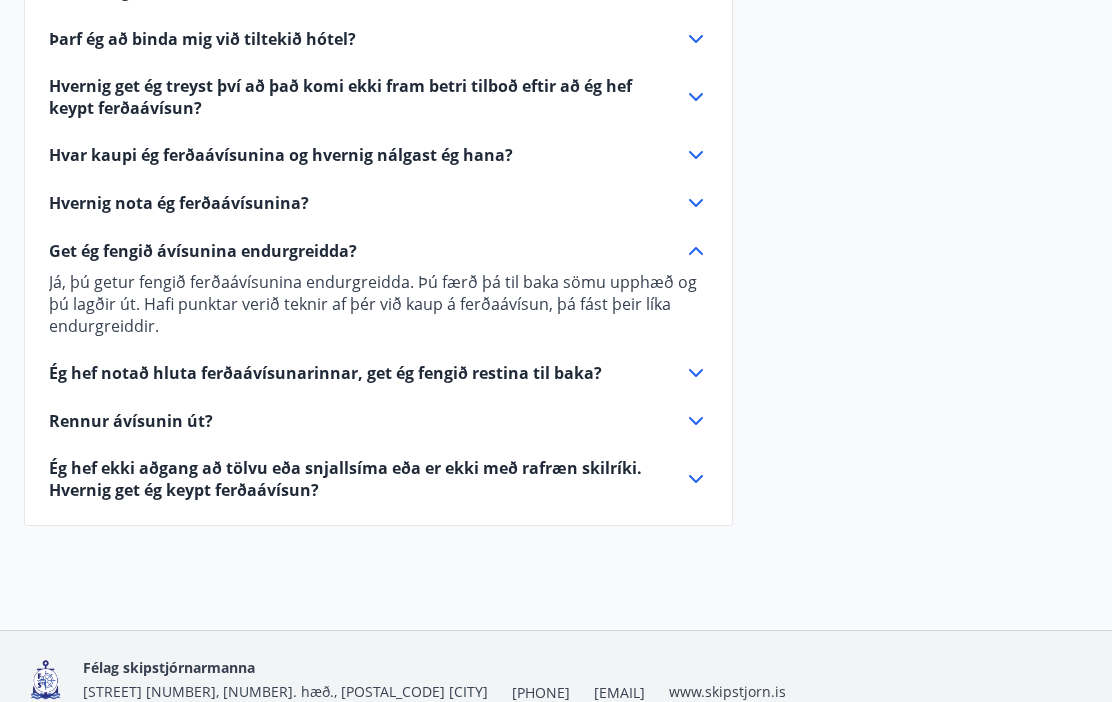 click 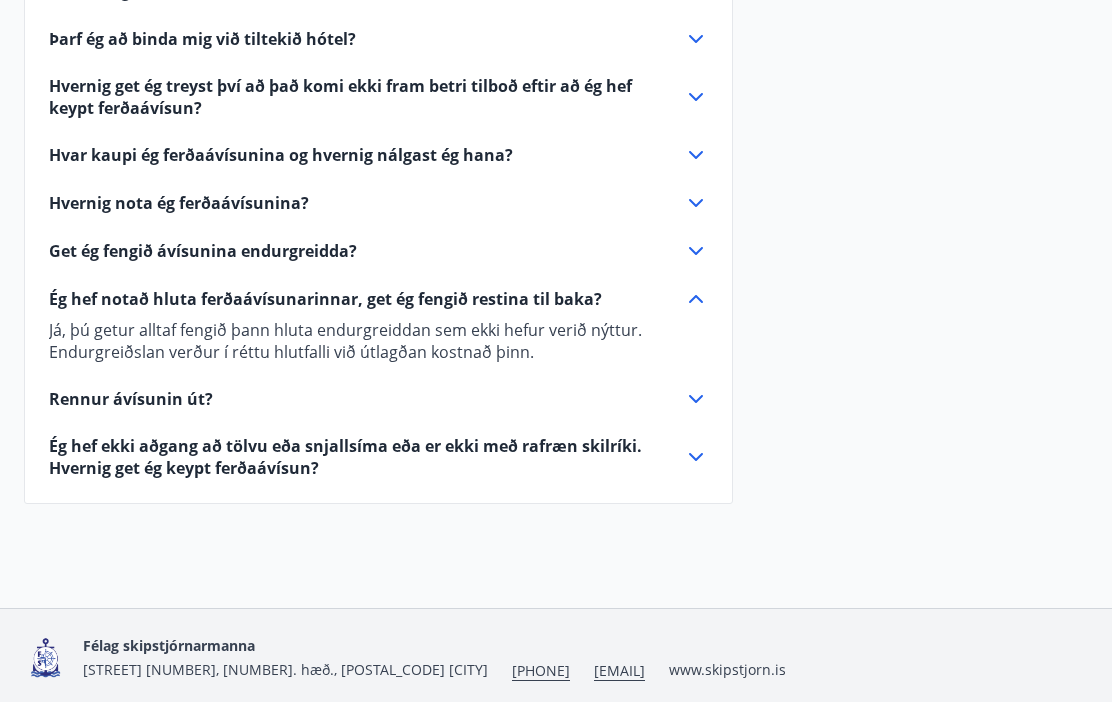 scroll, scrollTop: 871, scrollLeft: 0, axis: vertical 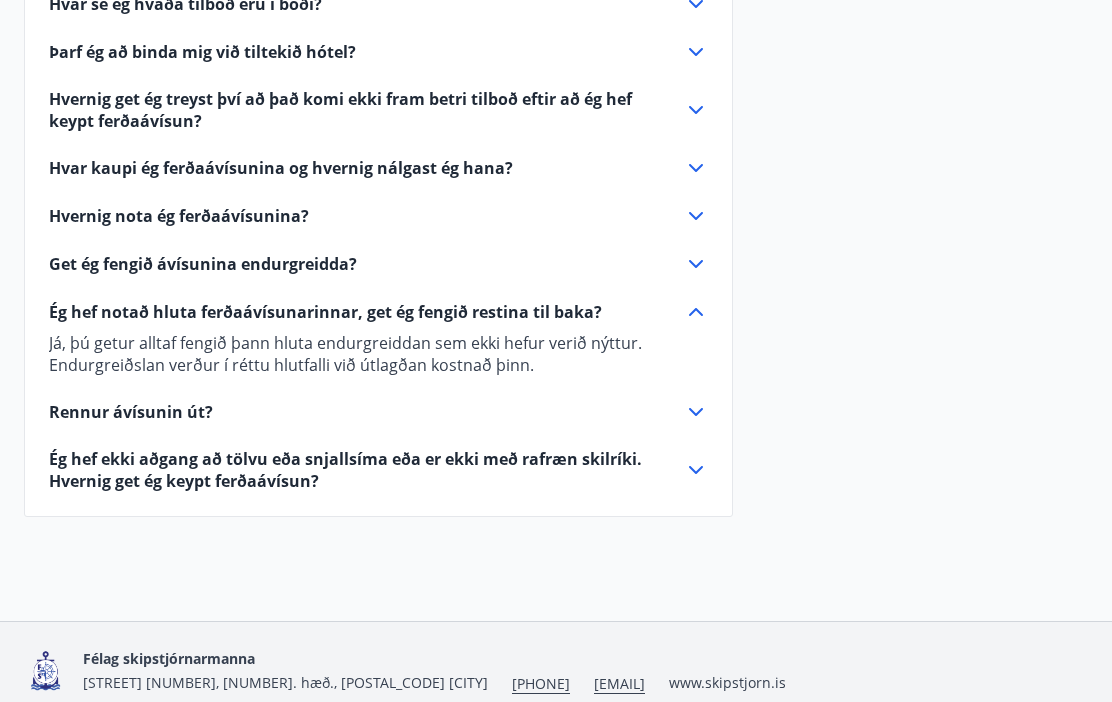 click on "Rennur ávísunin út?" at bounding box center (366, 412) 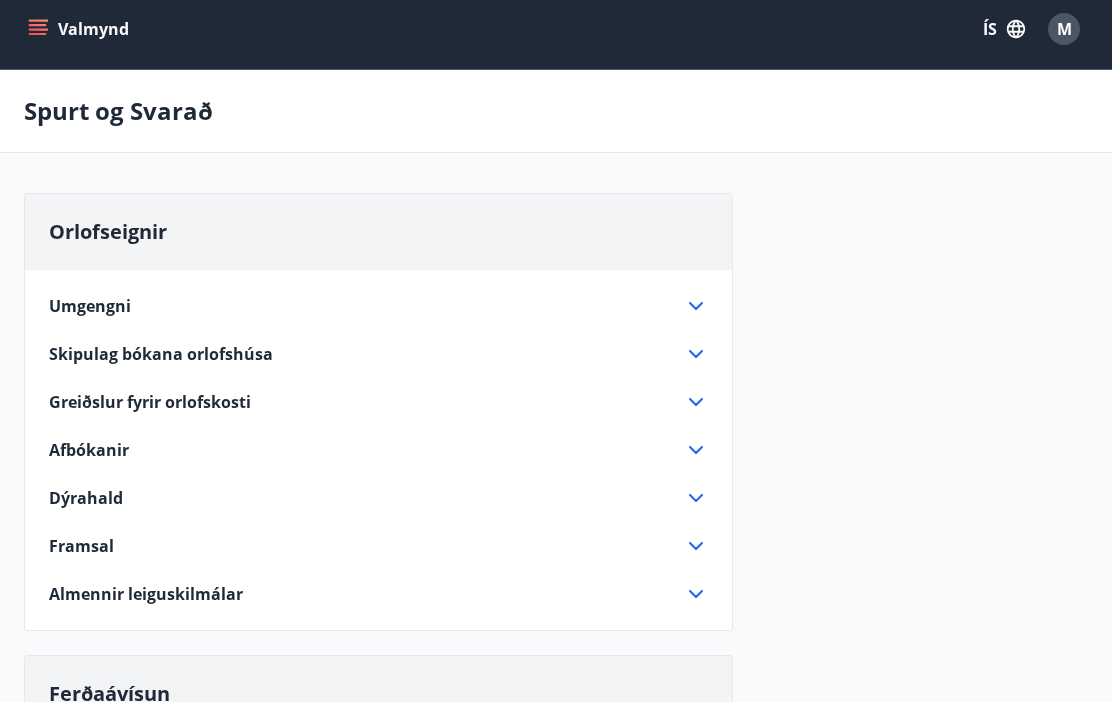 scroll, scrollTop: 0, scrollLeft: 0, axis: both 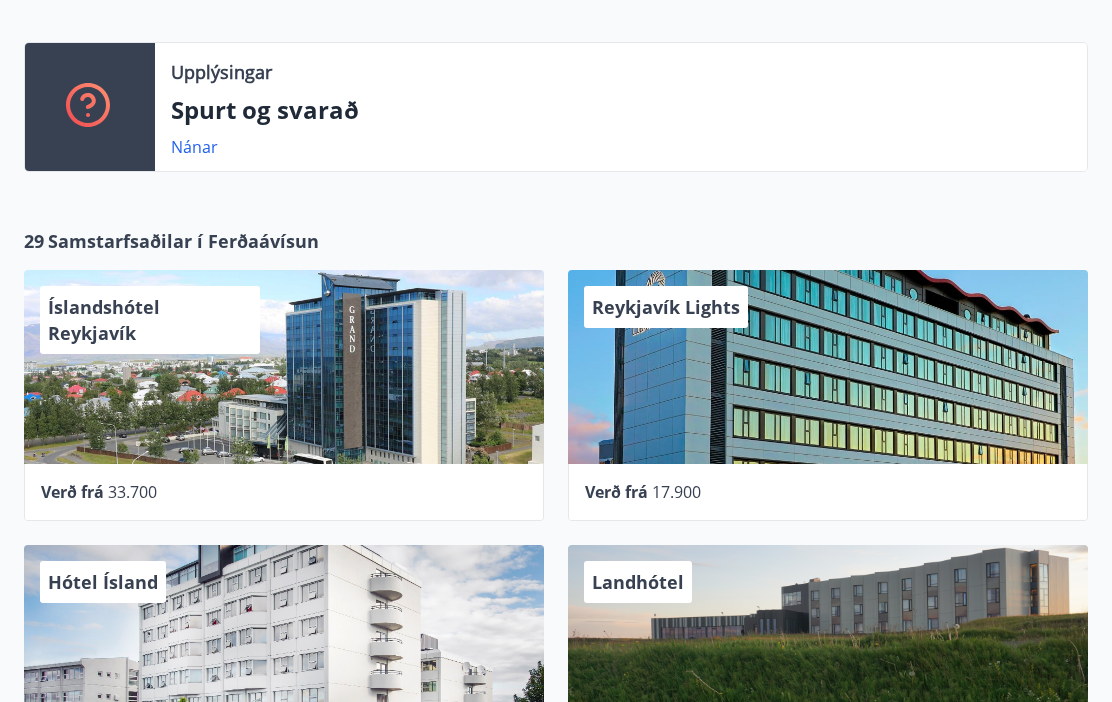 click on "Íslandshótel Reykjavík" at bounding box center (150, 321) 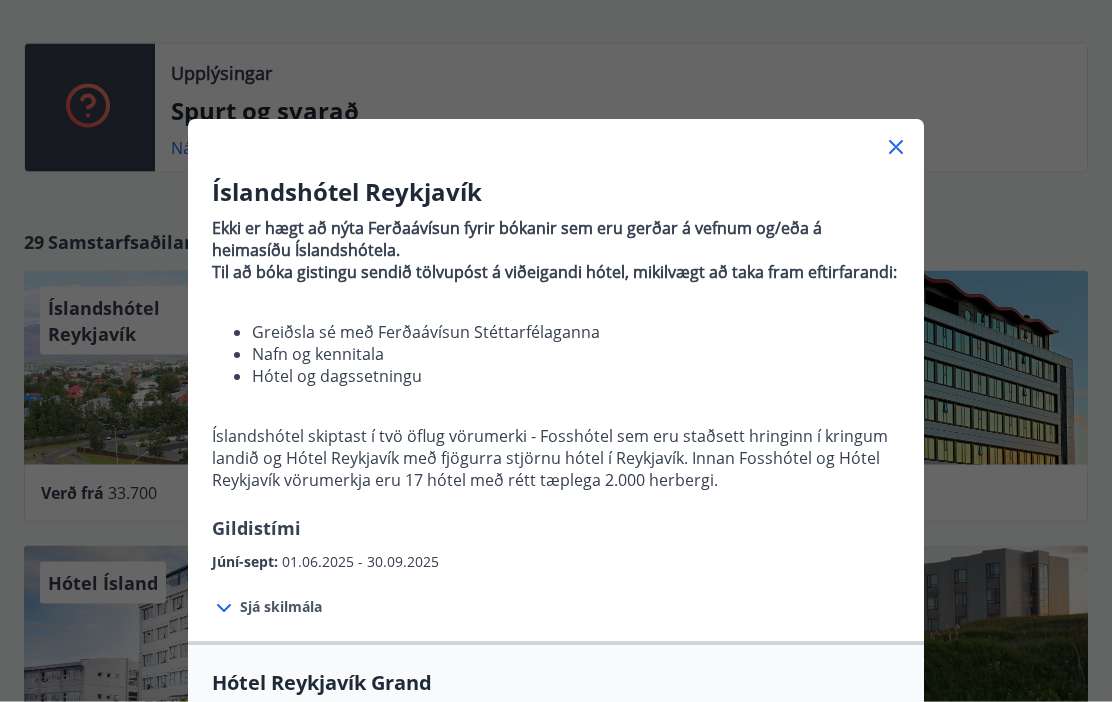scroll, scrollTop: 429, scrollLeft: 0, axis: vertical 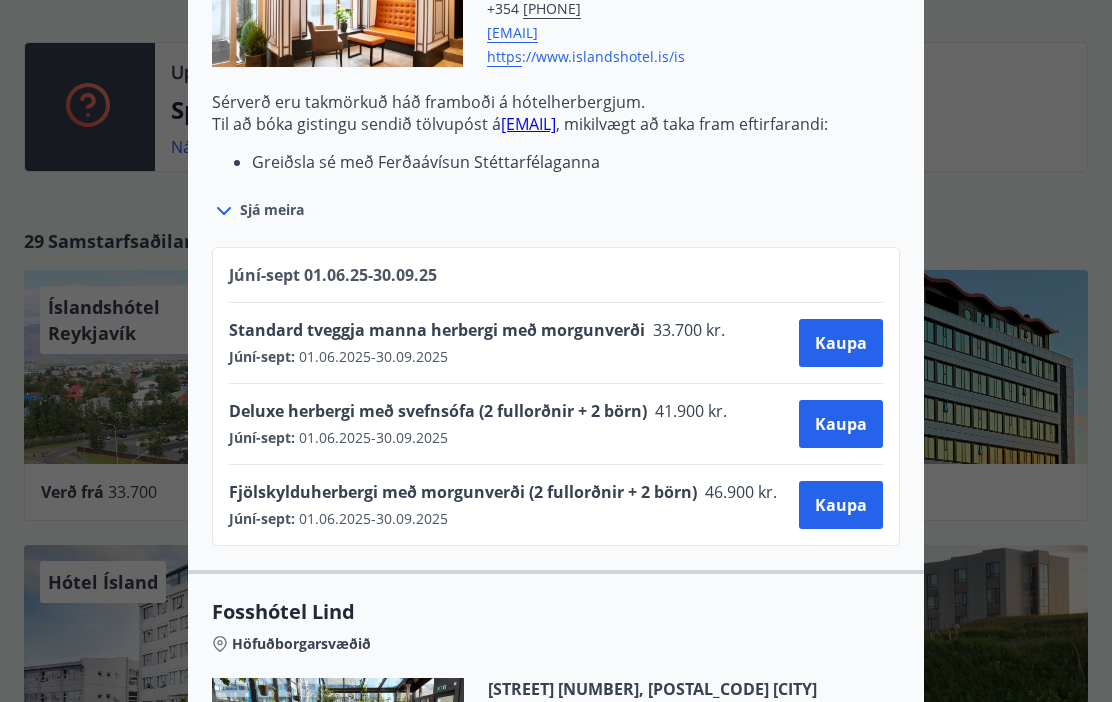 click on "Kaupa" at bounding box center [841, 343] 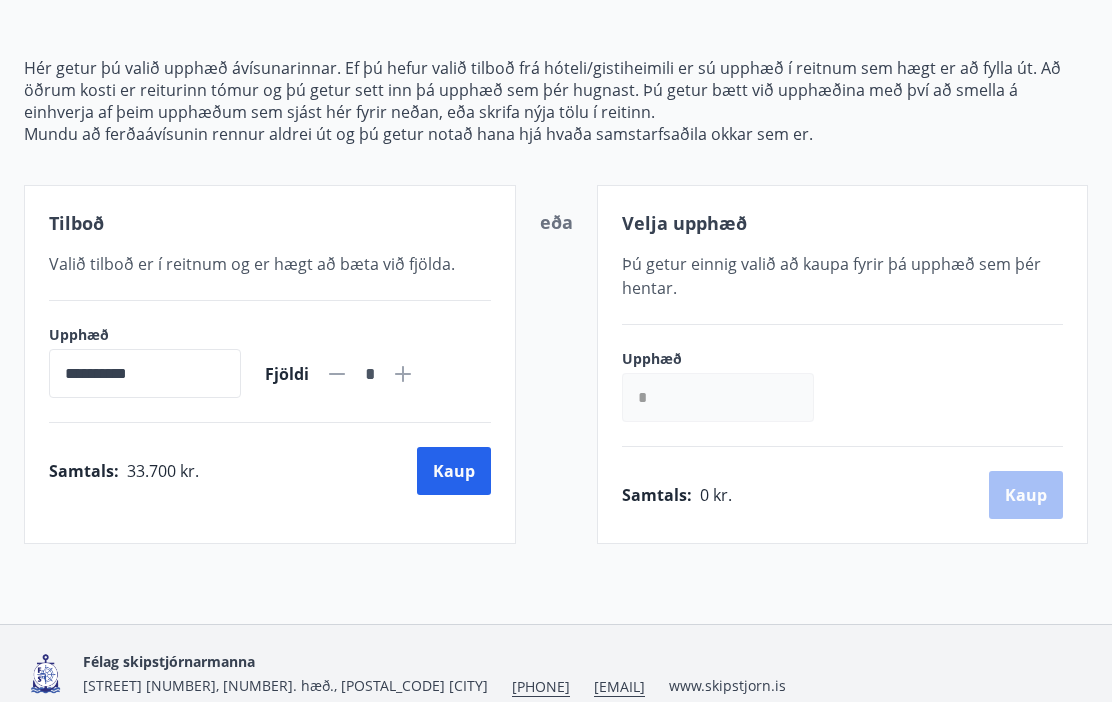 scroll, scrollTop: 195, scrollLeft: 0, axis: vertical 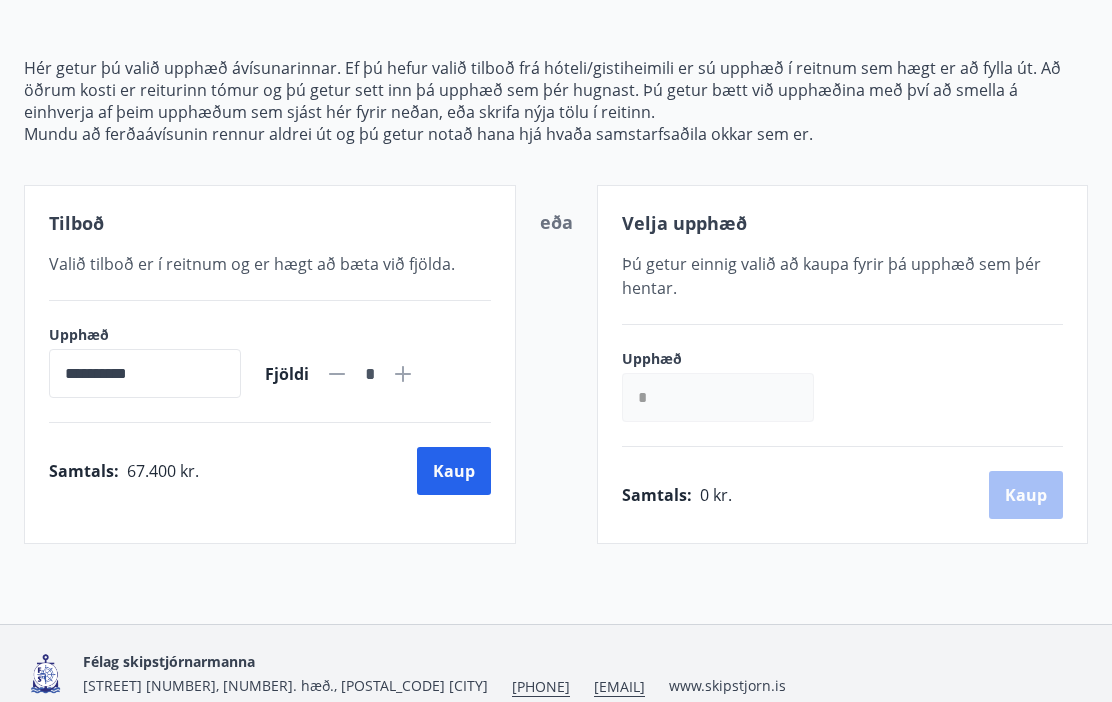 click 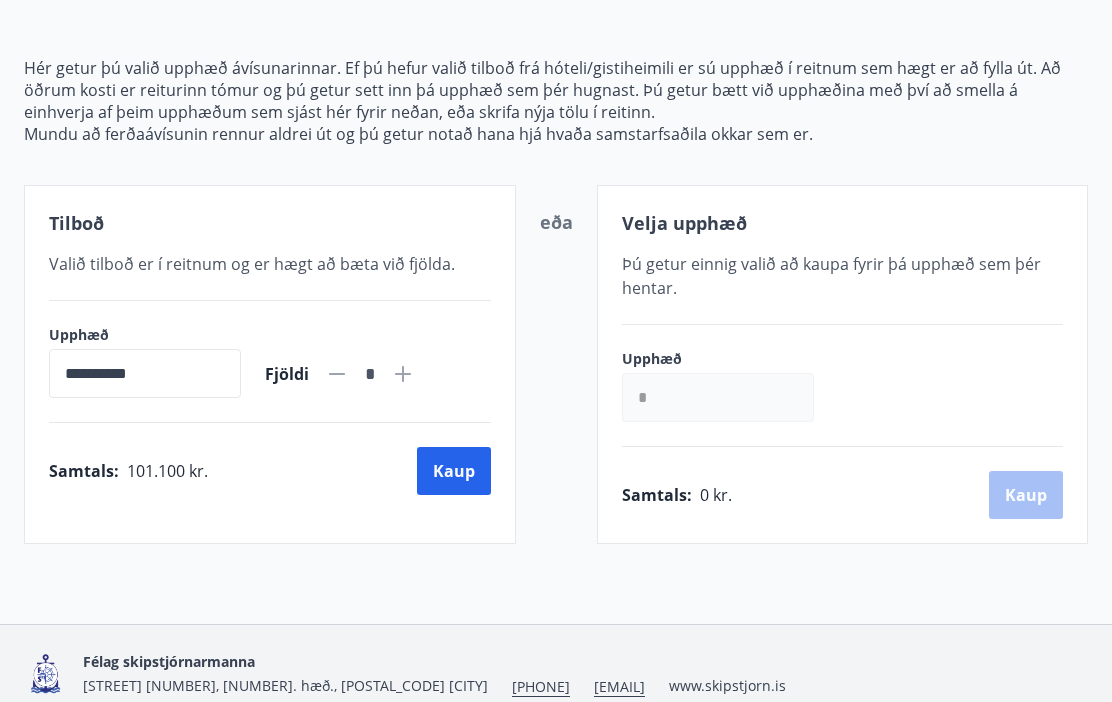 click on "Fjöldi" at bounding box center (287, 374) 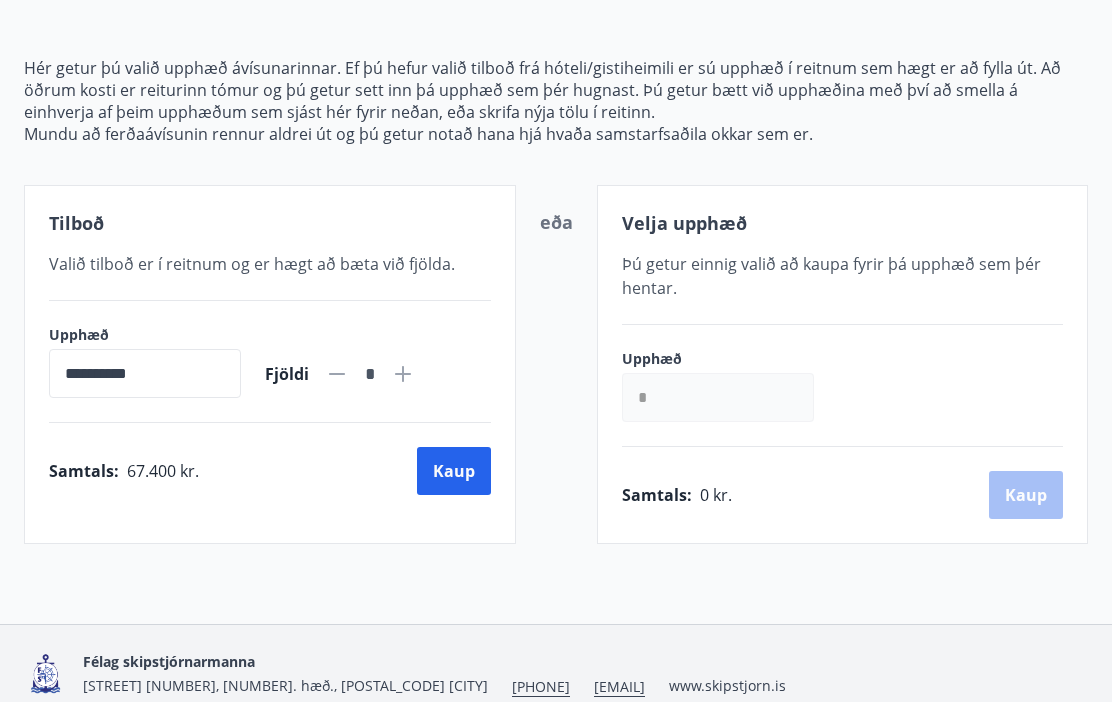 click 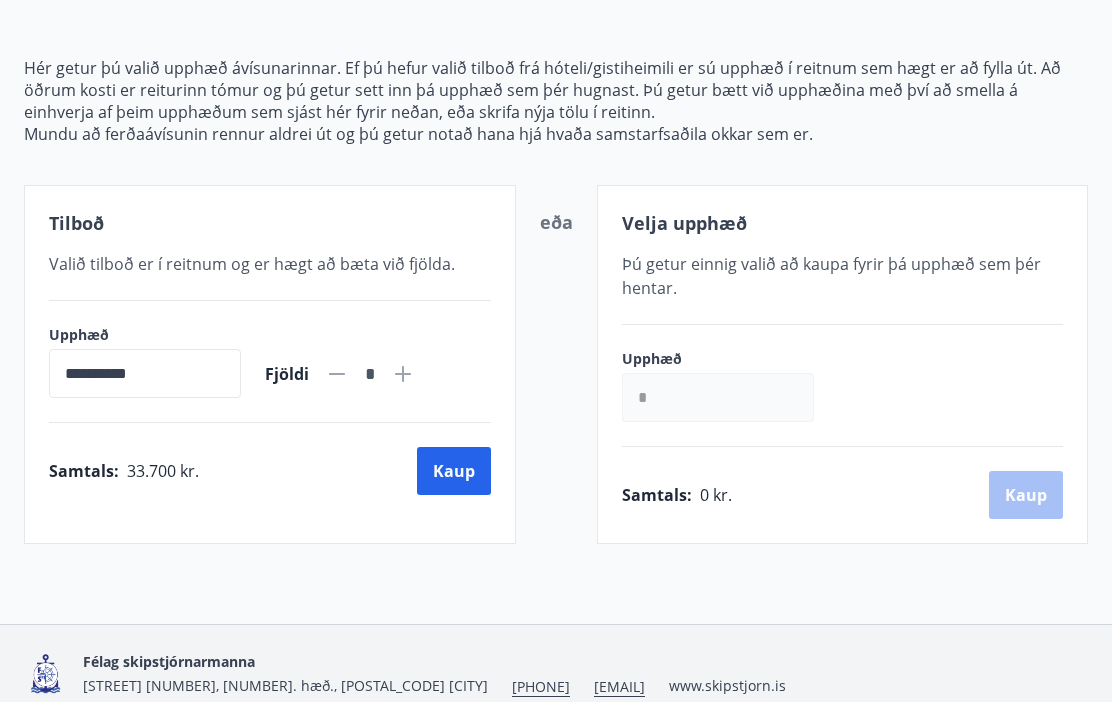 click 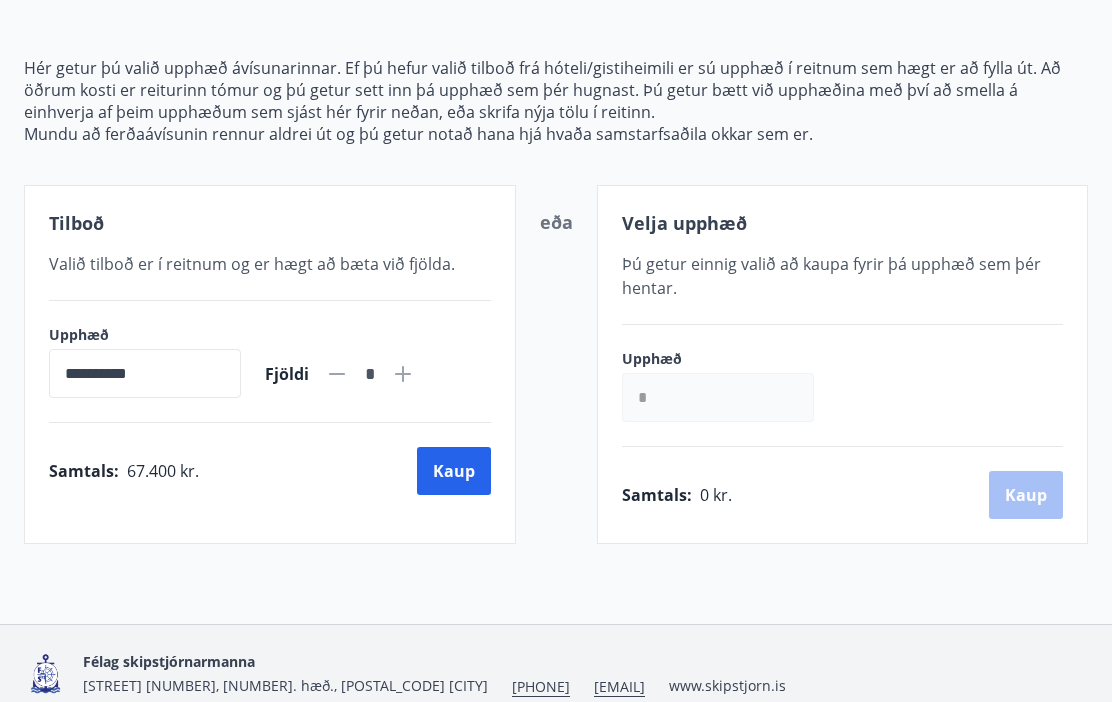 click 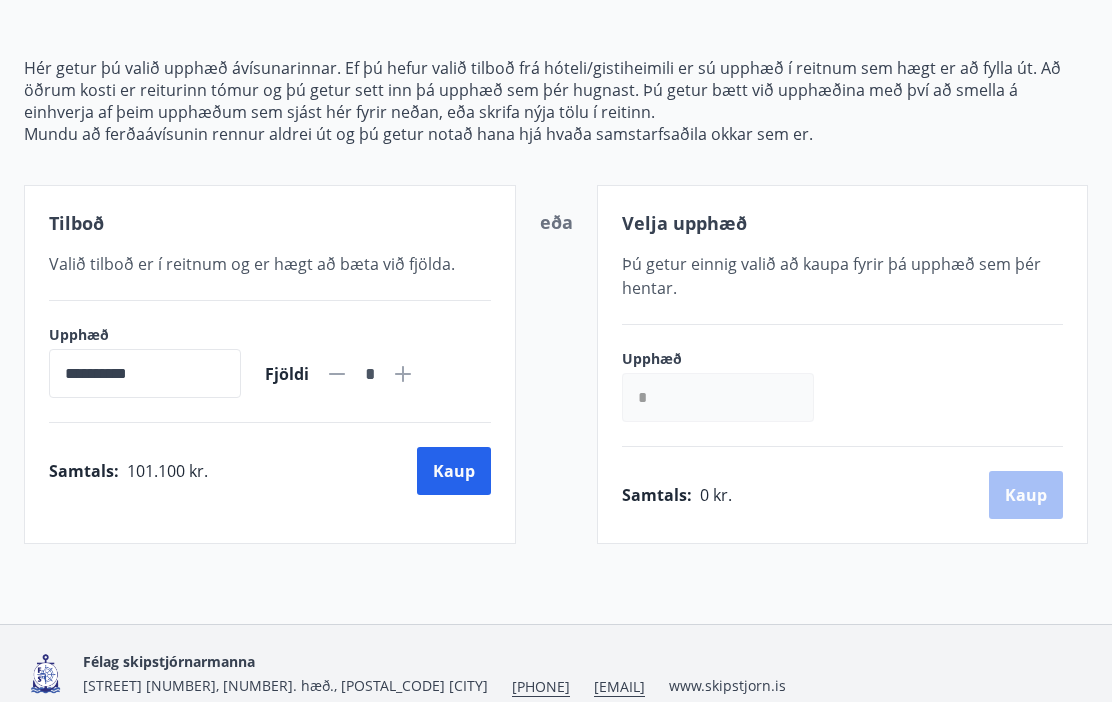 click 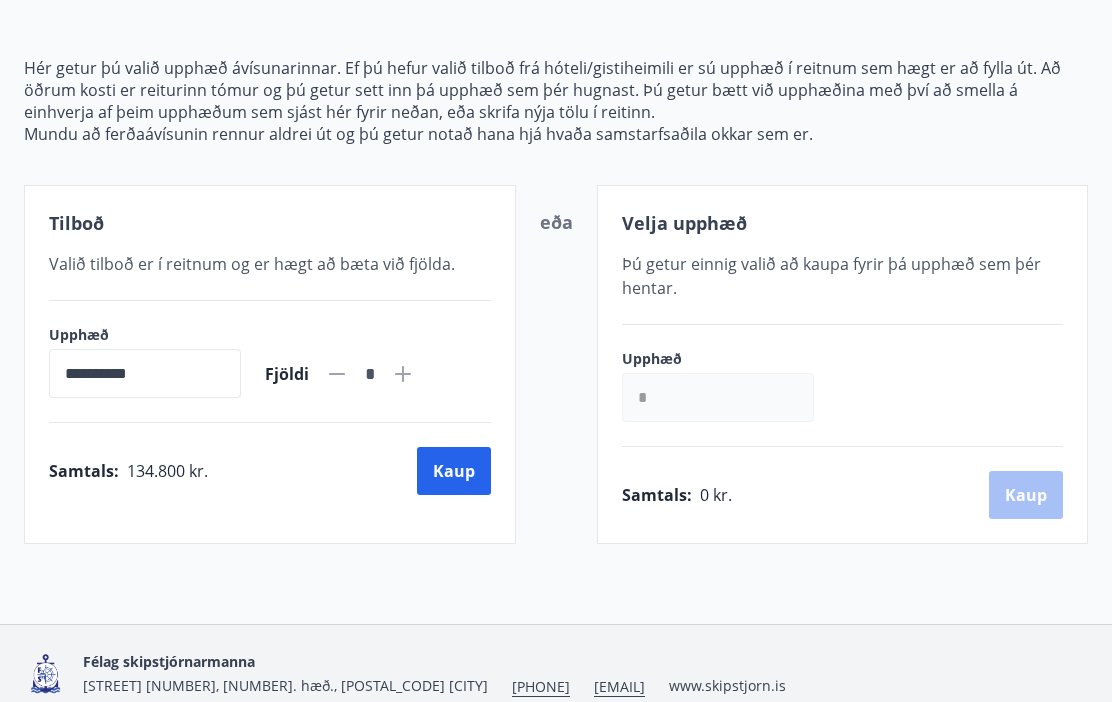 click 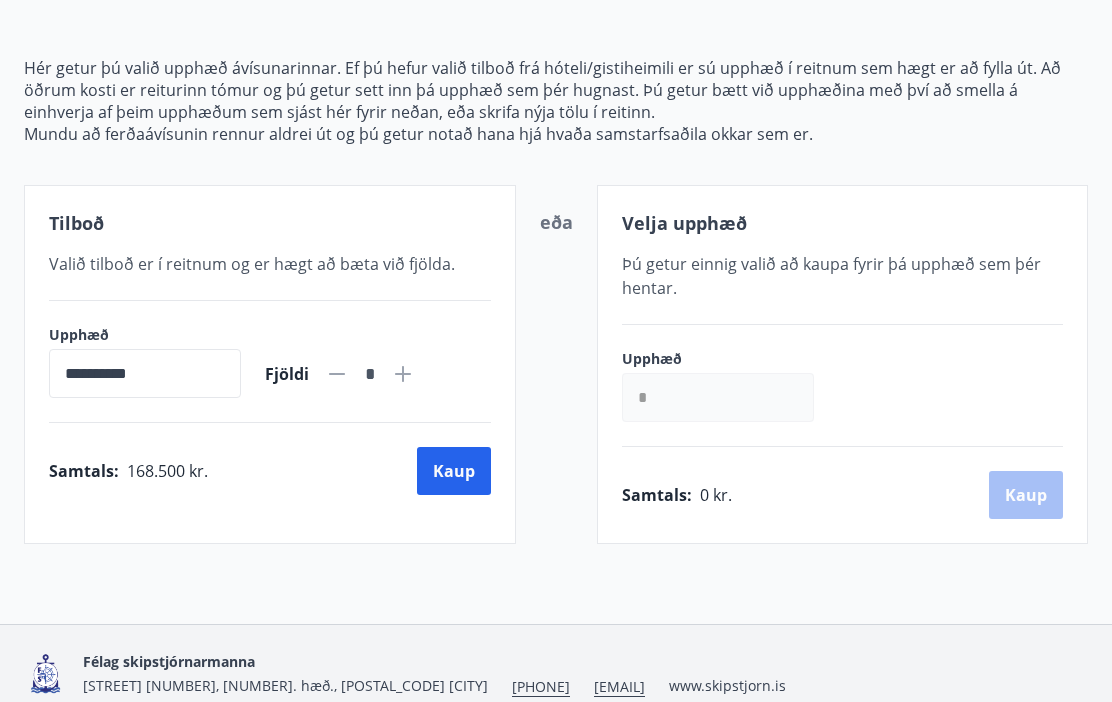 click 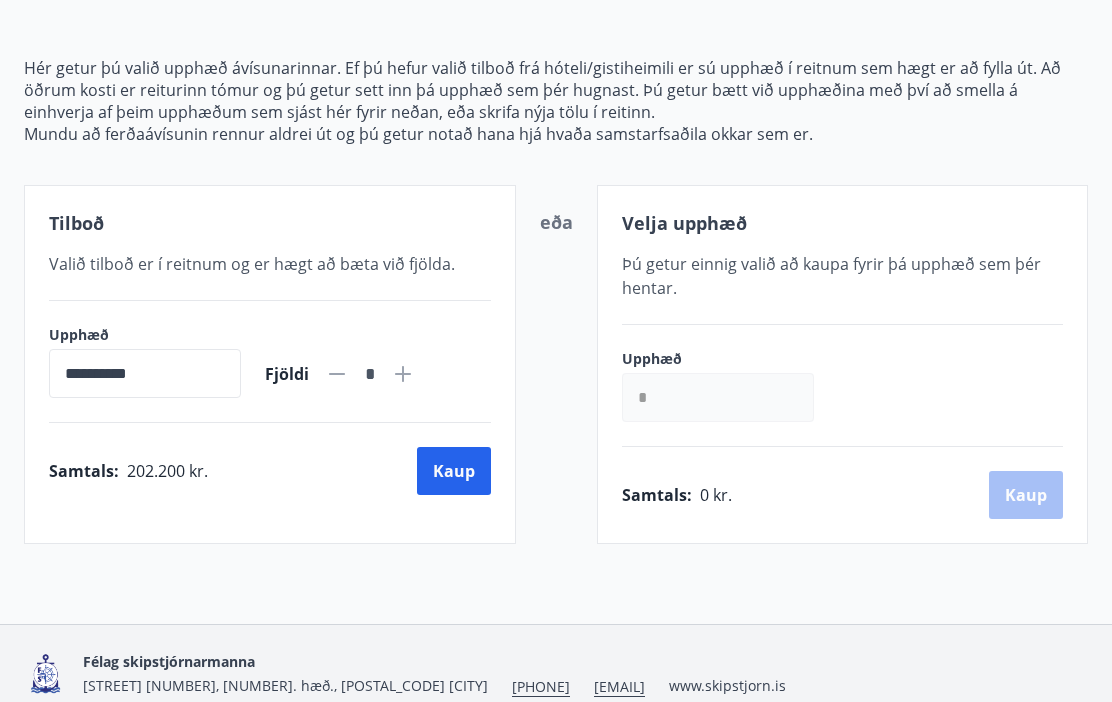 click 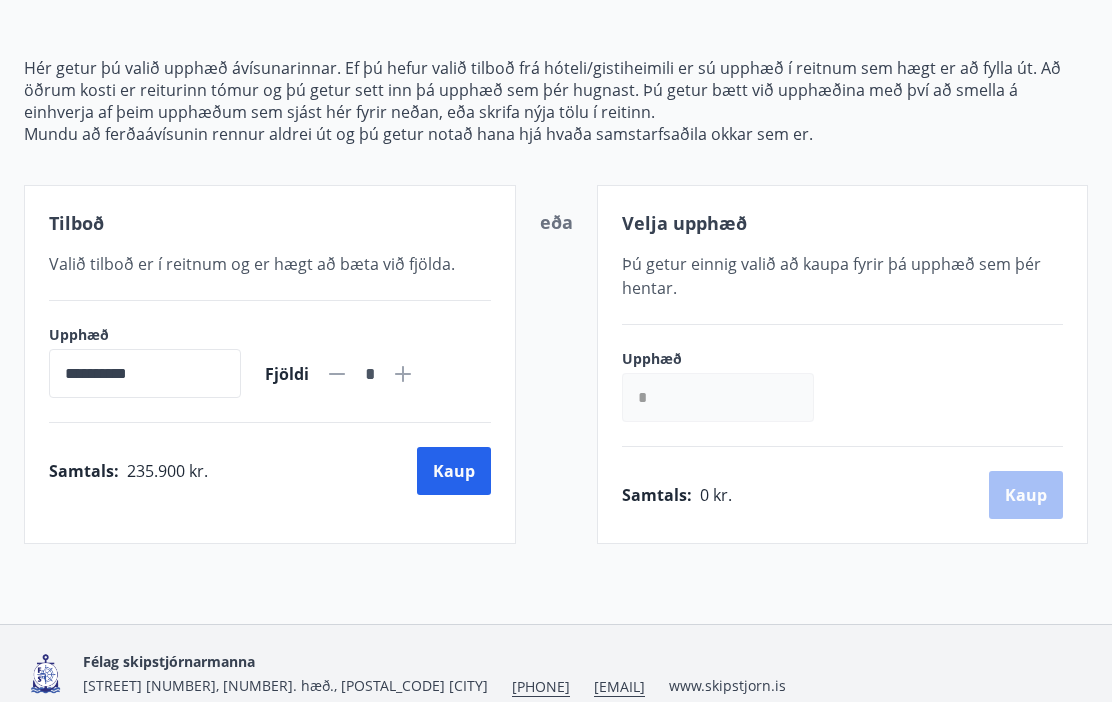 click 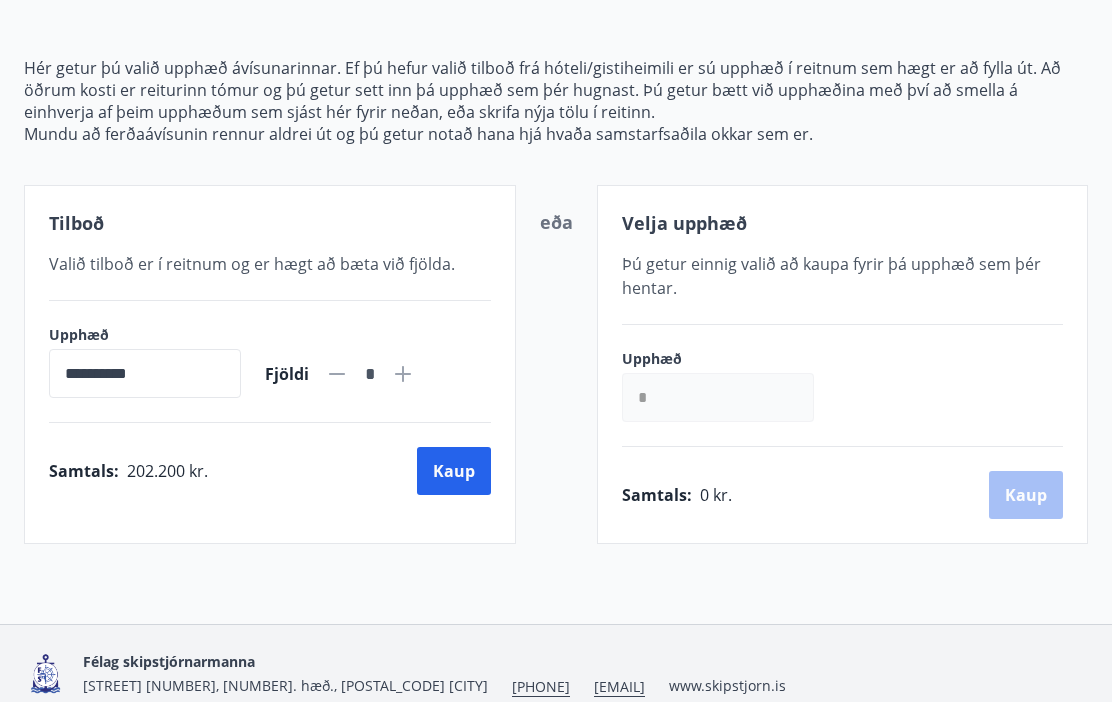 click 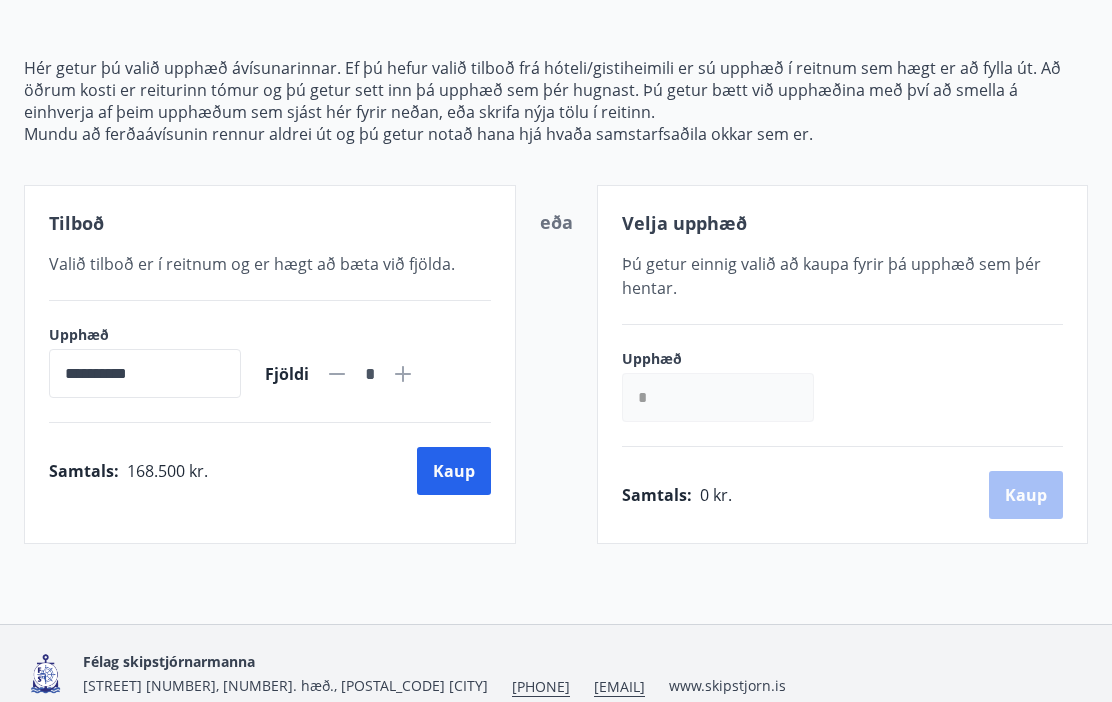 click on "Fjöldi *" at bounding box center (340, 374) 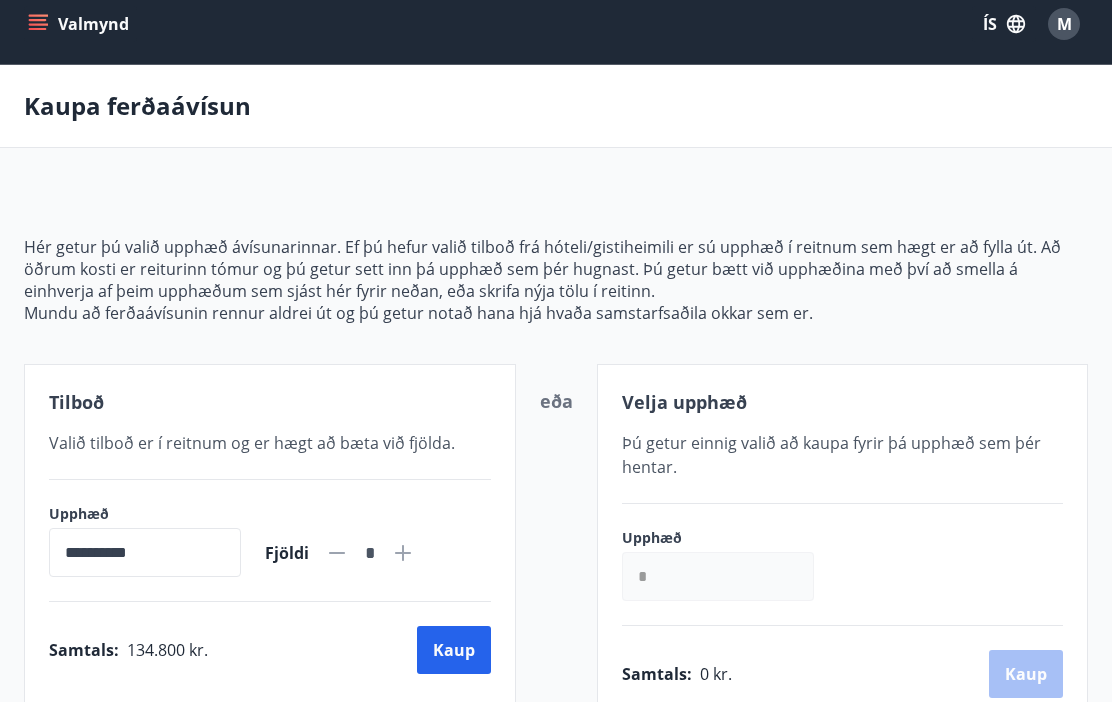 scroll, scrollTop: 0, scrollLeft: 0, axis: both 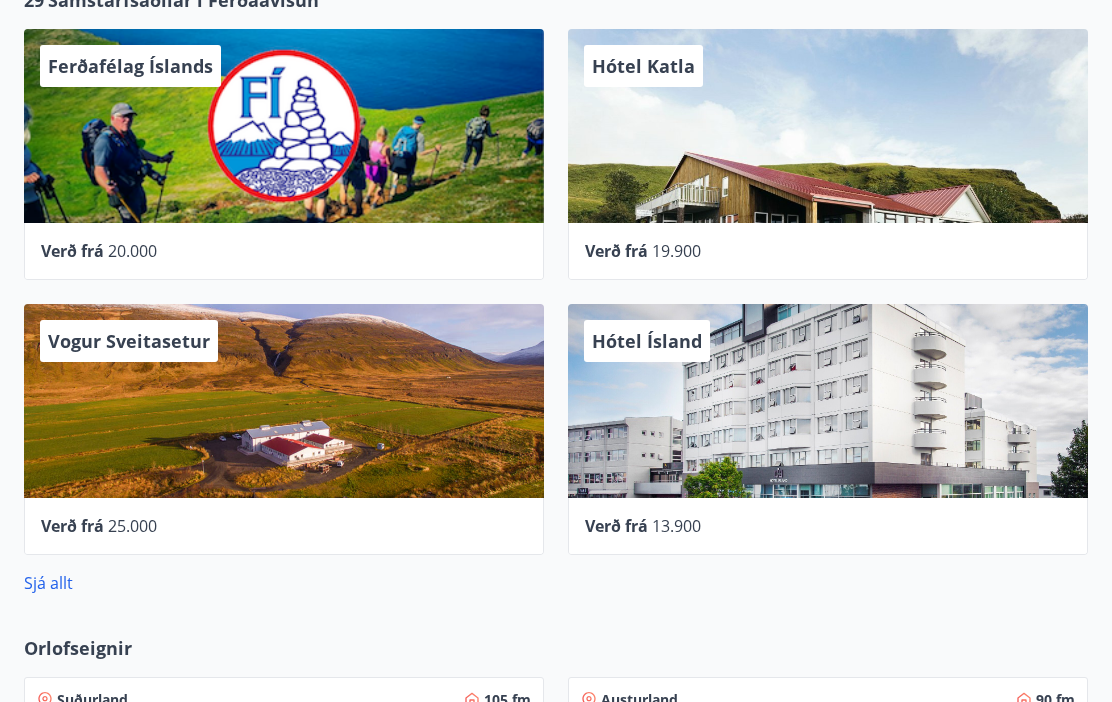 click on "Vogur Sveitasetur" at bounding box center [129, 341] 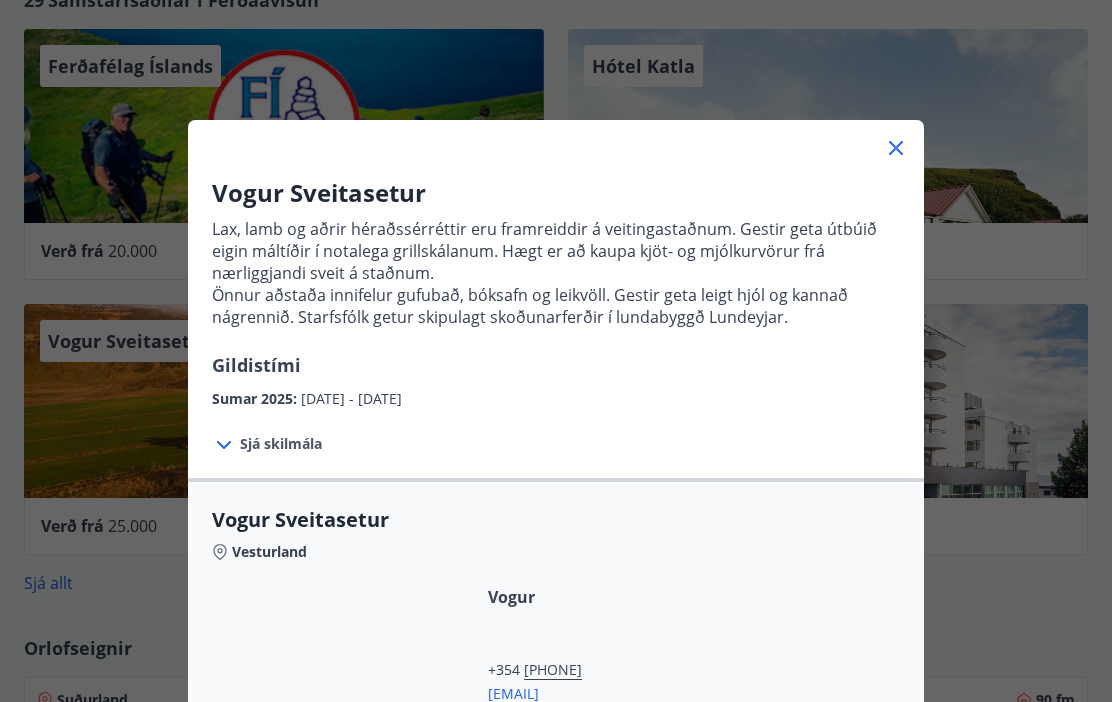 scroll, scrollTop: 0, scrollLeft: 0, axis: both 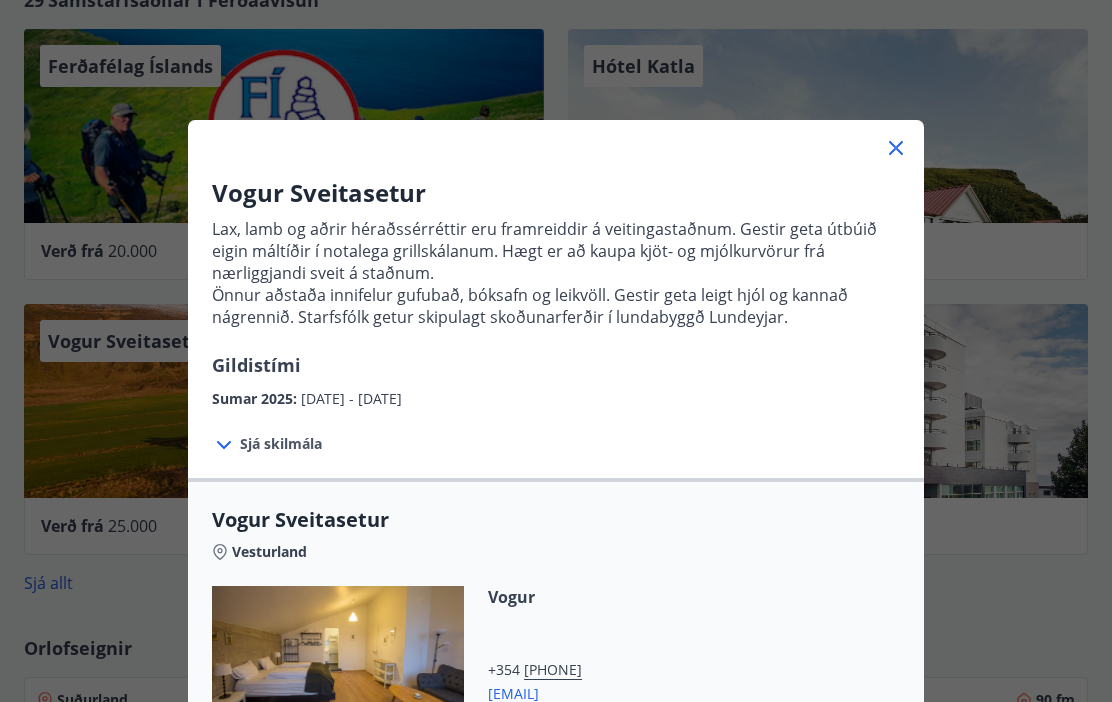 click 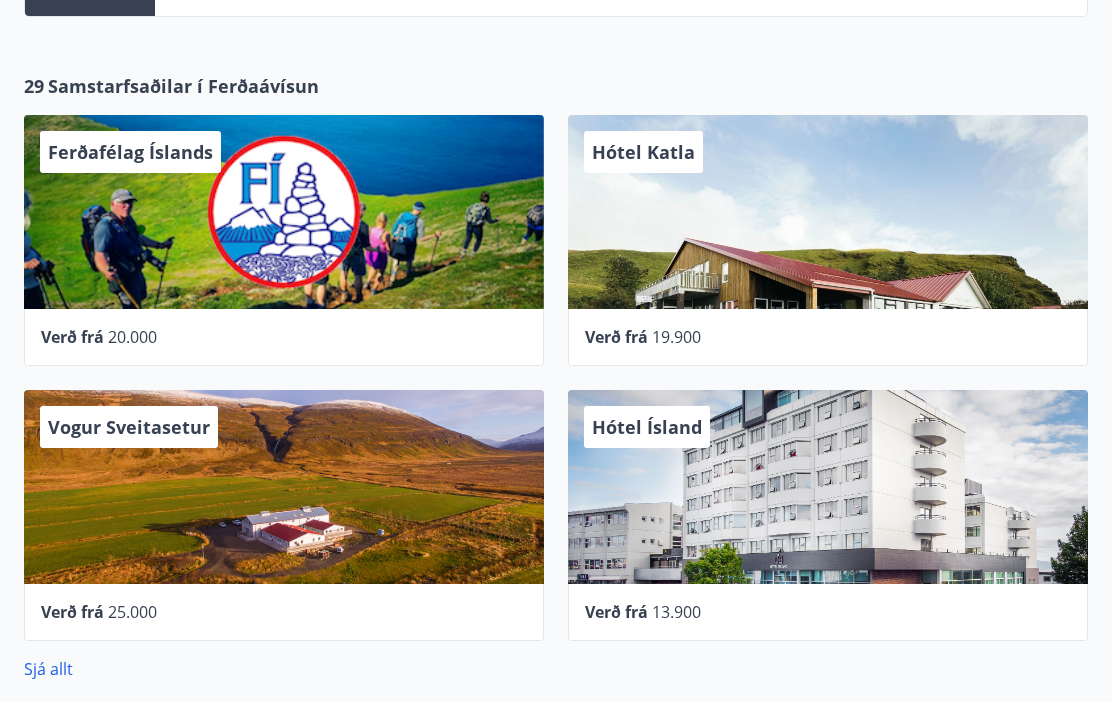 scroll, scrollTop: 578, scrollLeft: 0, axis: vertical 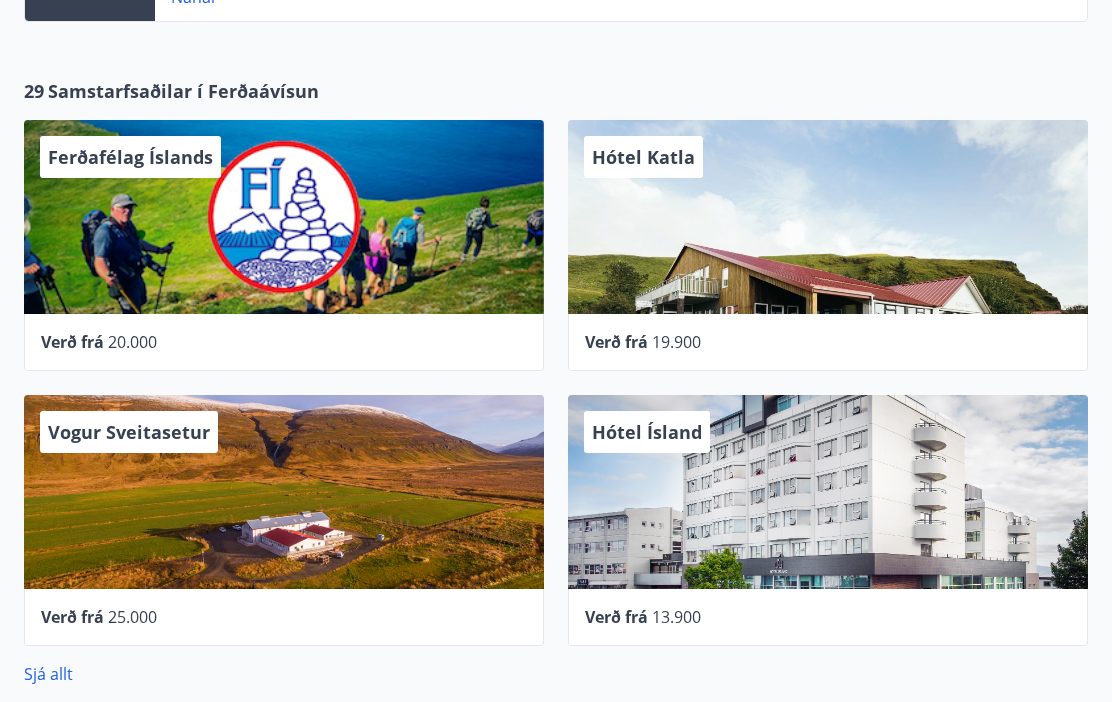 click on "Hótel Katla" at bounding box center (643, 158) 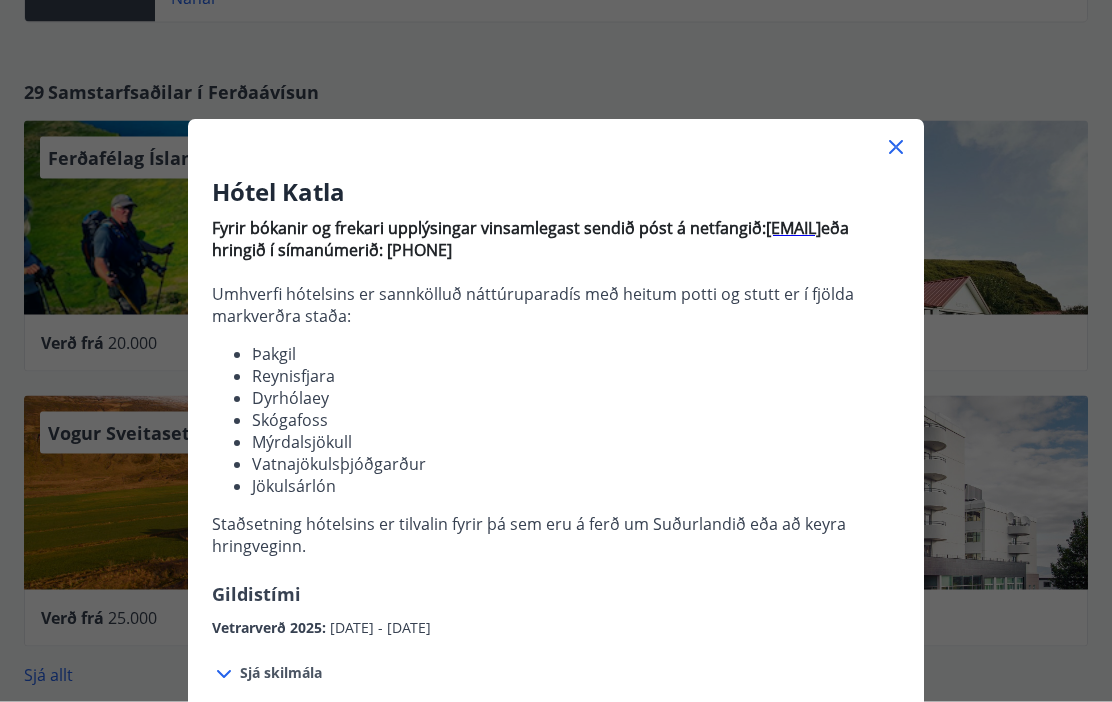 scroll, scrollTop: 579, scrollLeft: 0, axis: vertical 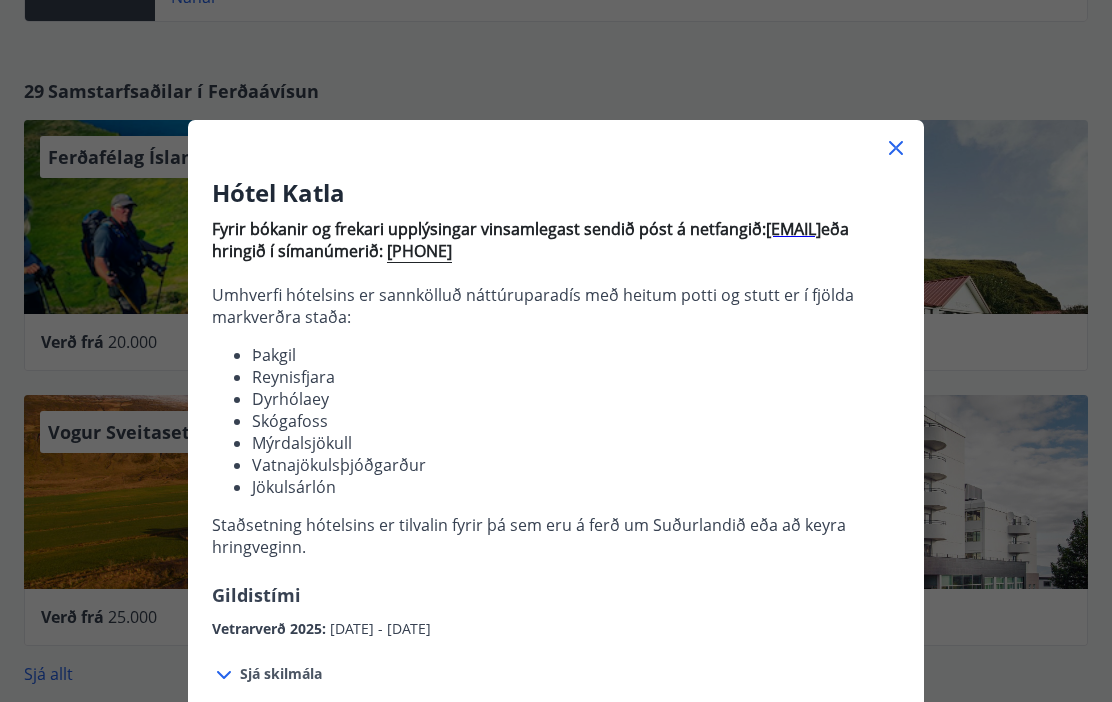 click 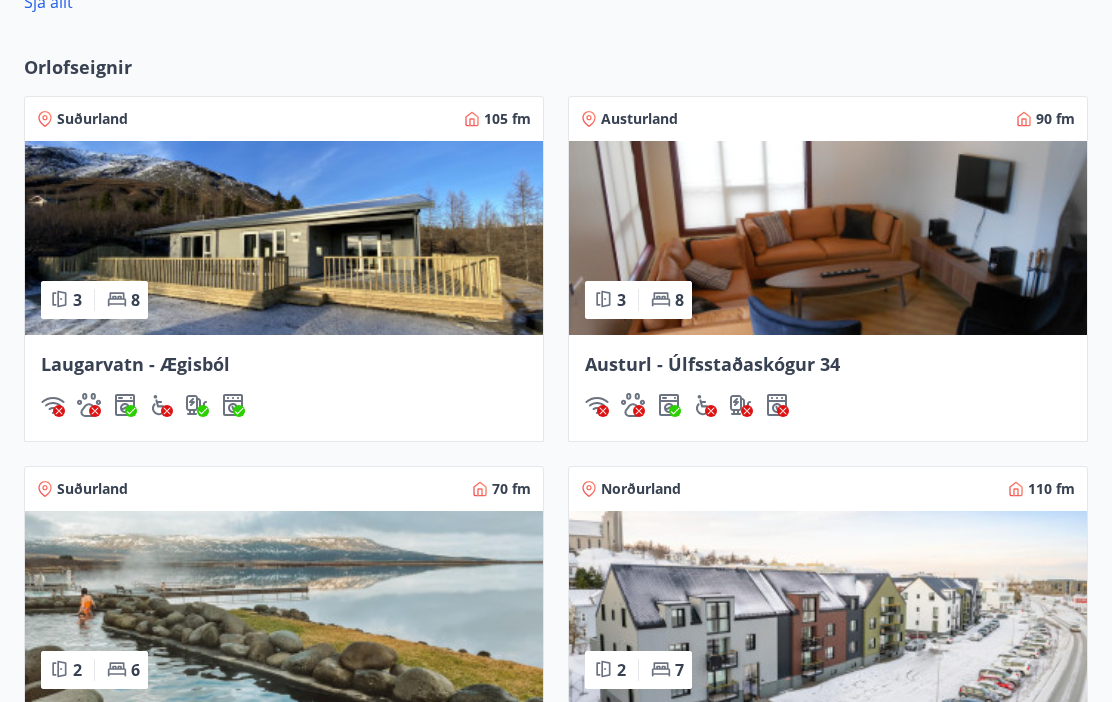 scroll, scrollTop: 1252, scrollLeft: 0, axis: vertical 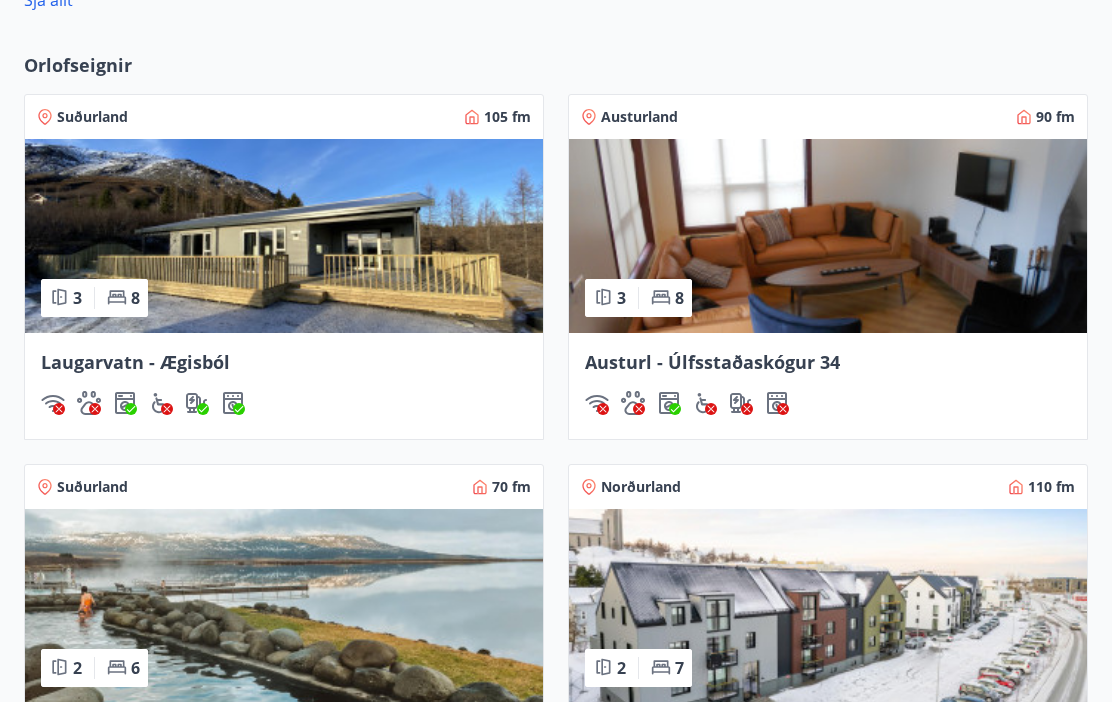 click on "Austurl - Úlfsstaðaskógur 34" at bounding box center [828, 387] 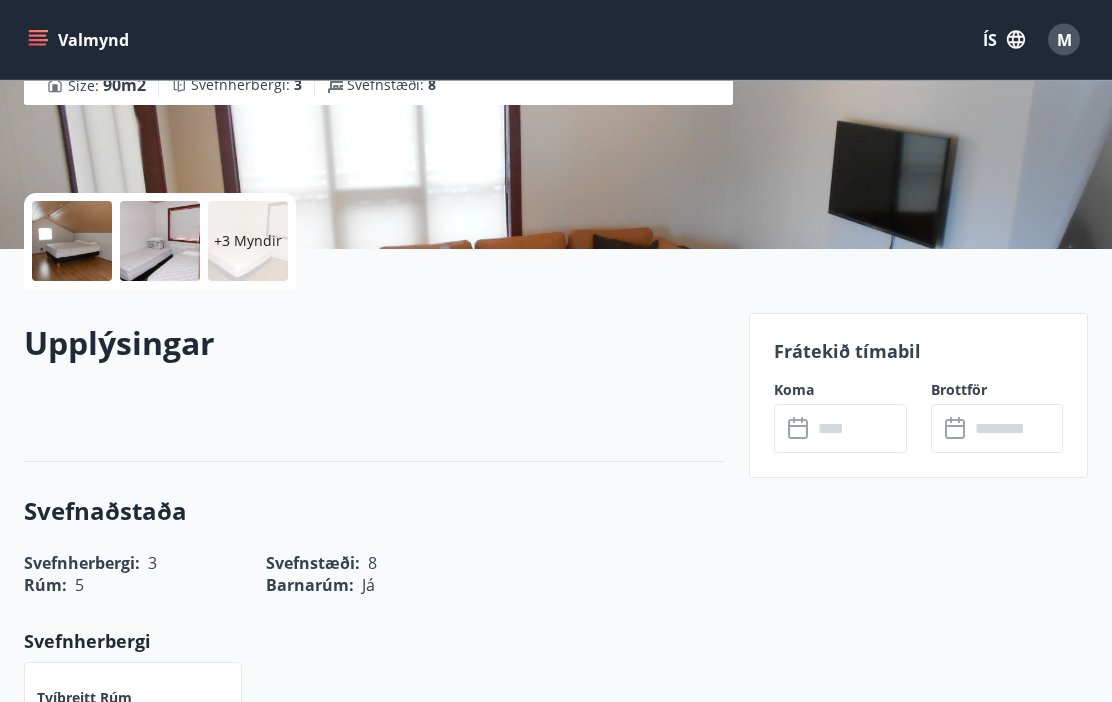 scroll, scrollTop: 0, scrollLeft: 0, axis: both 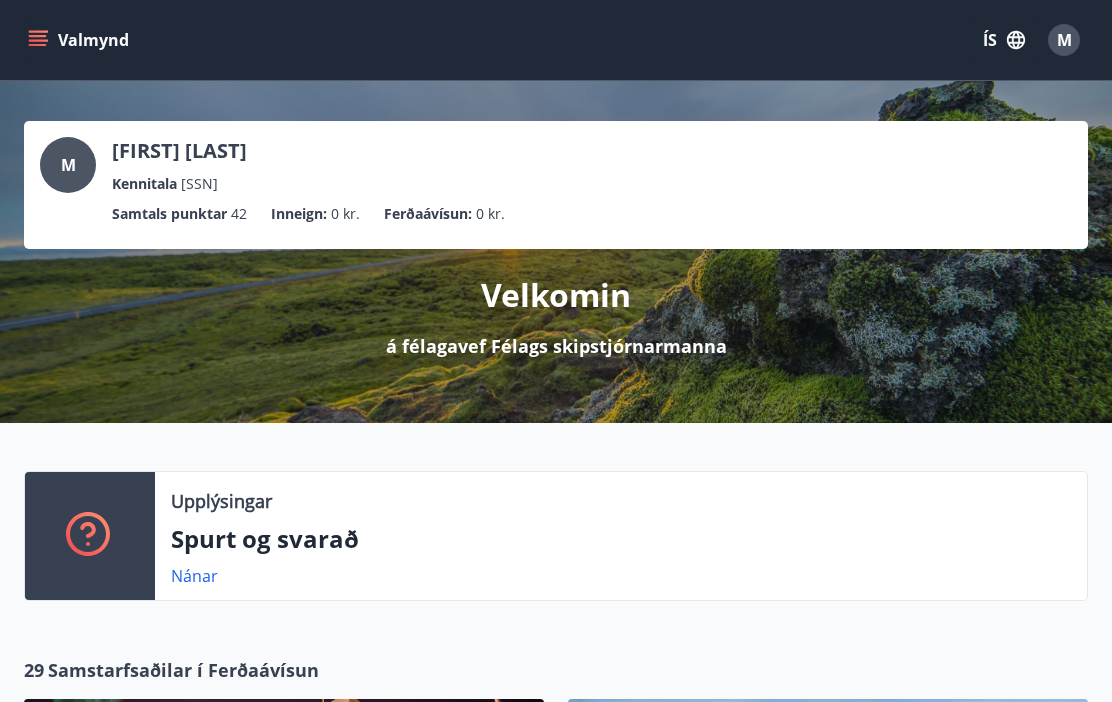 click on "M" at bounding box center [1064, 40] 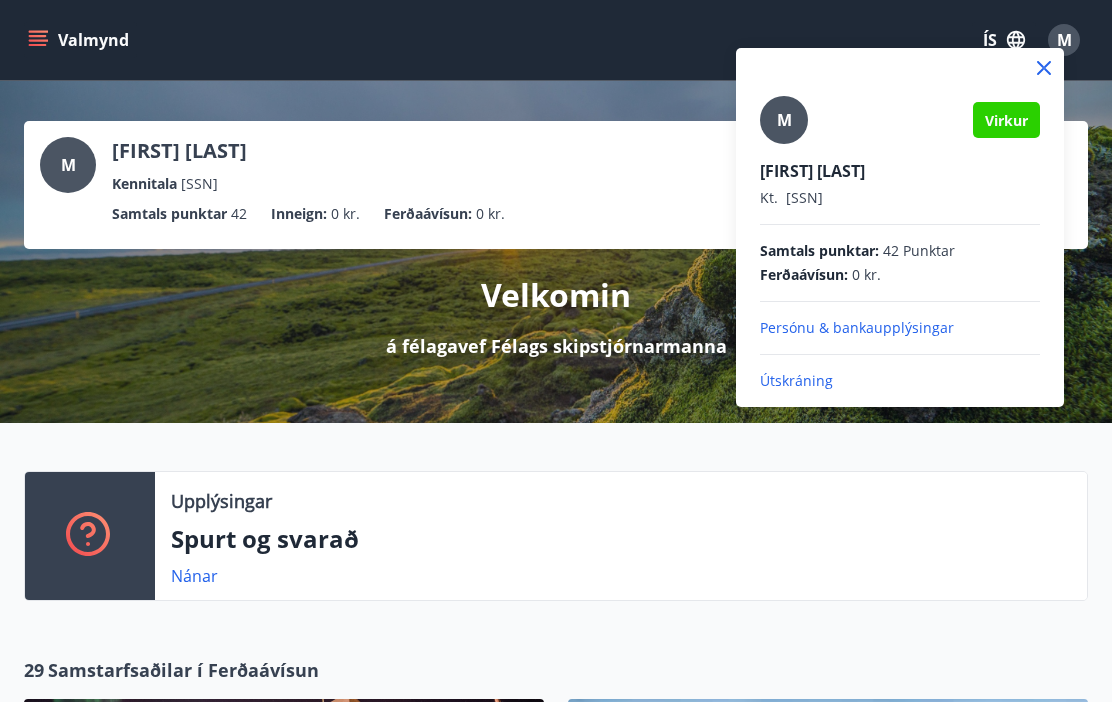 click on "Útskráning" at bounding box center (900, 381) 